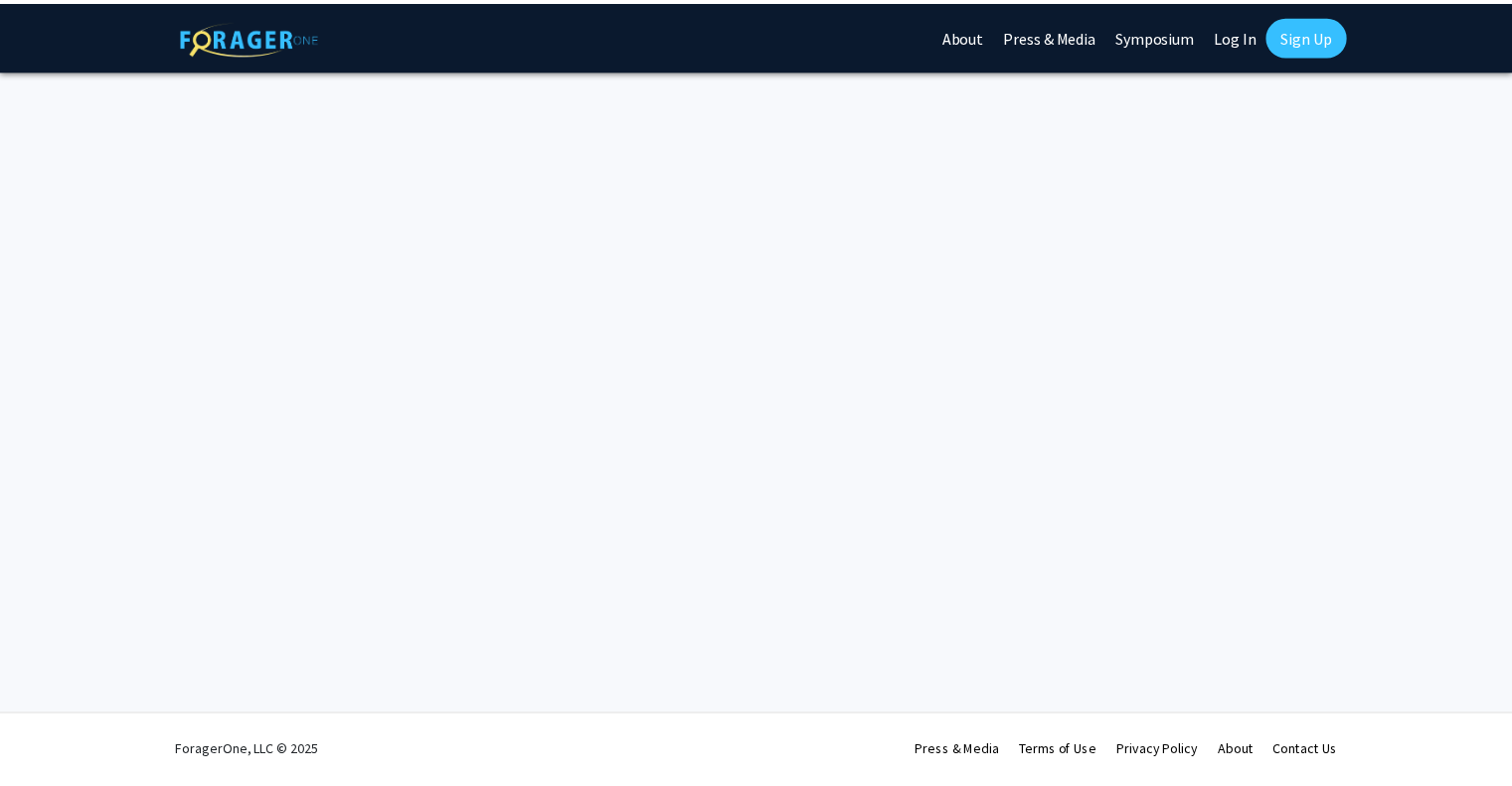 scroll, scrollTop: 0, scrollLeft: 0, axis: both 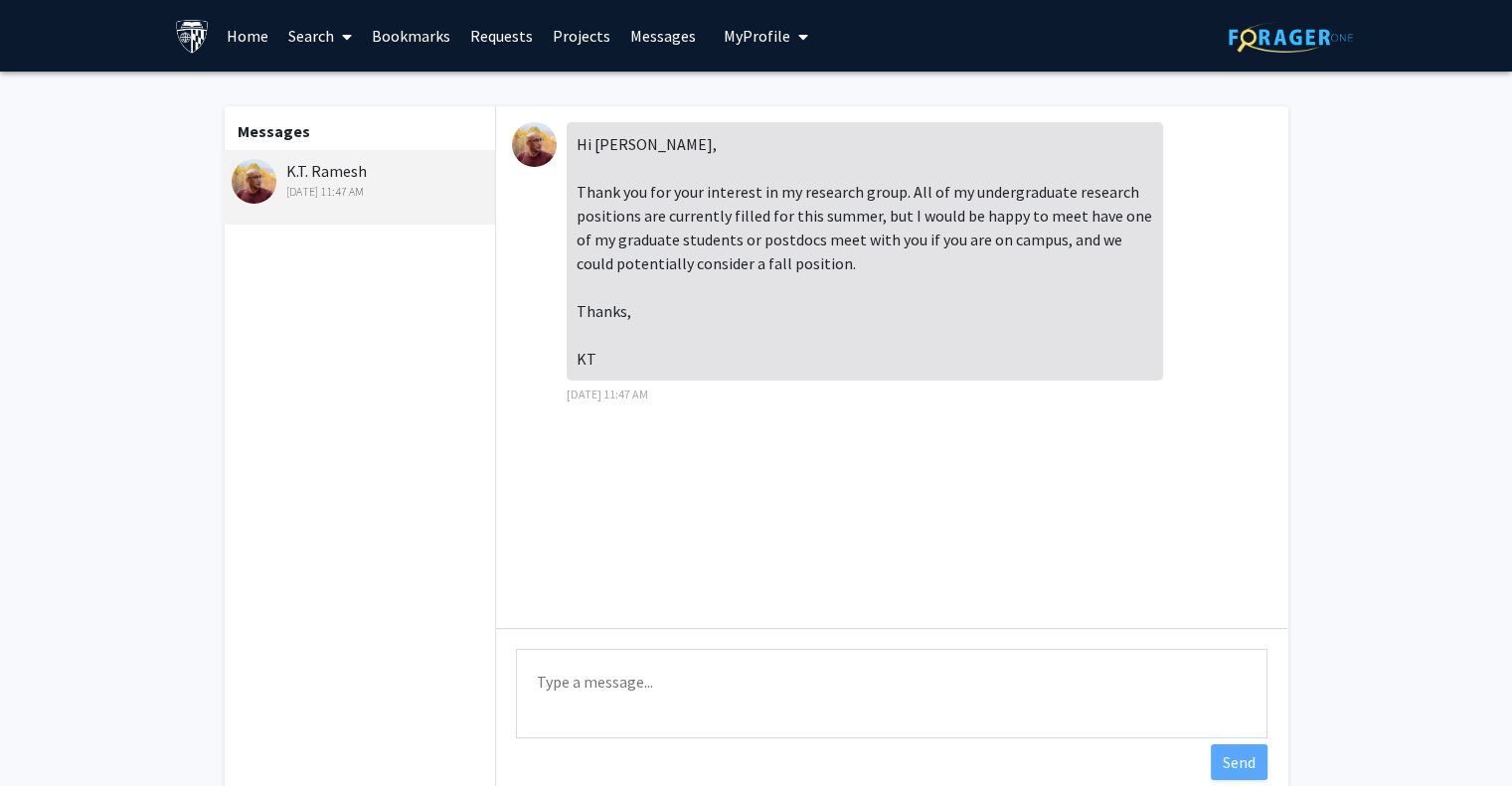 click on "Type a message" at bounding box center (892, 694) 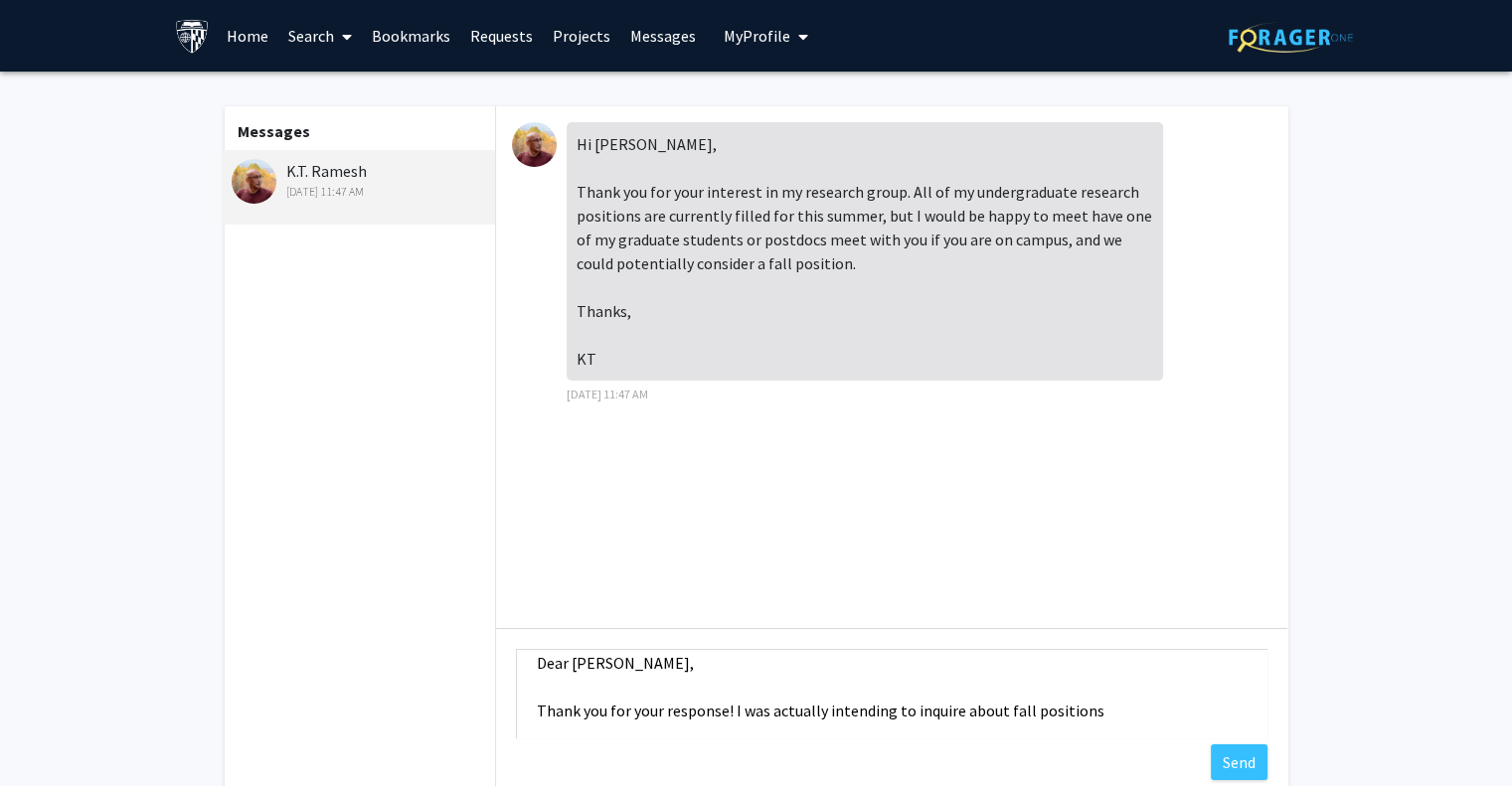 scroll, scrollTop: 24, scrollLeft: 0, axis: vertical 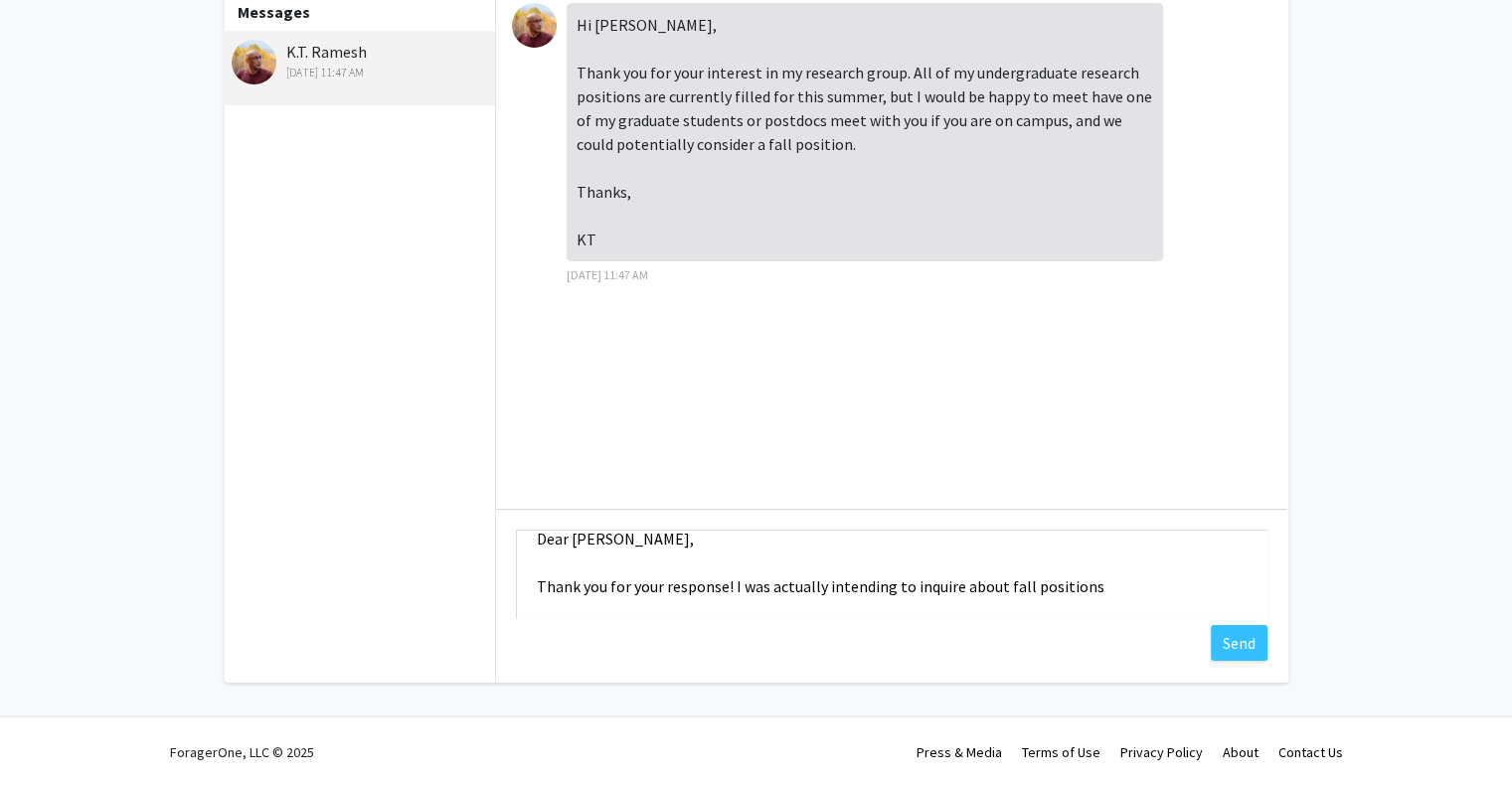 click on "Dear [PERSON_NAME],
Thank you for your response! I was actually intending to inquire about fall positions" at bounding box center [892, 574] 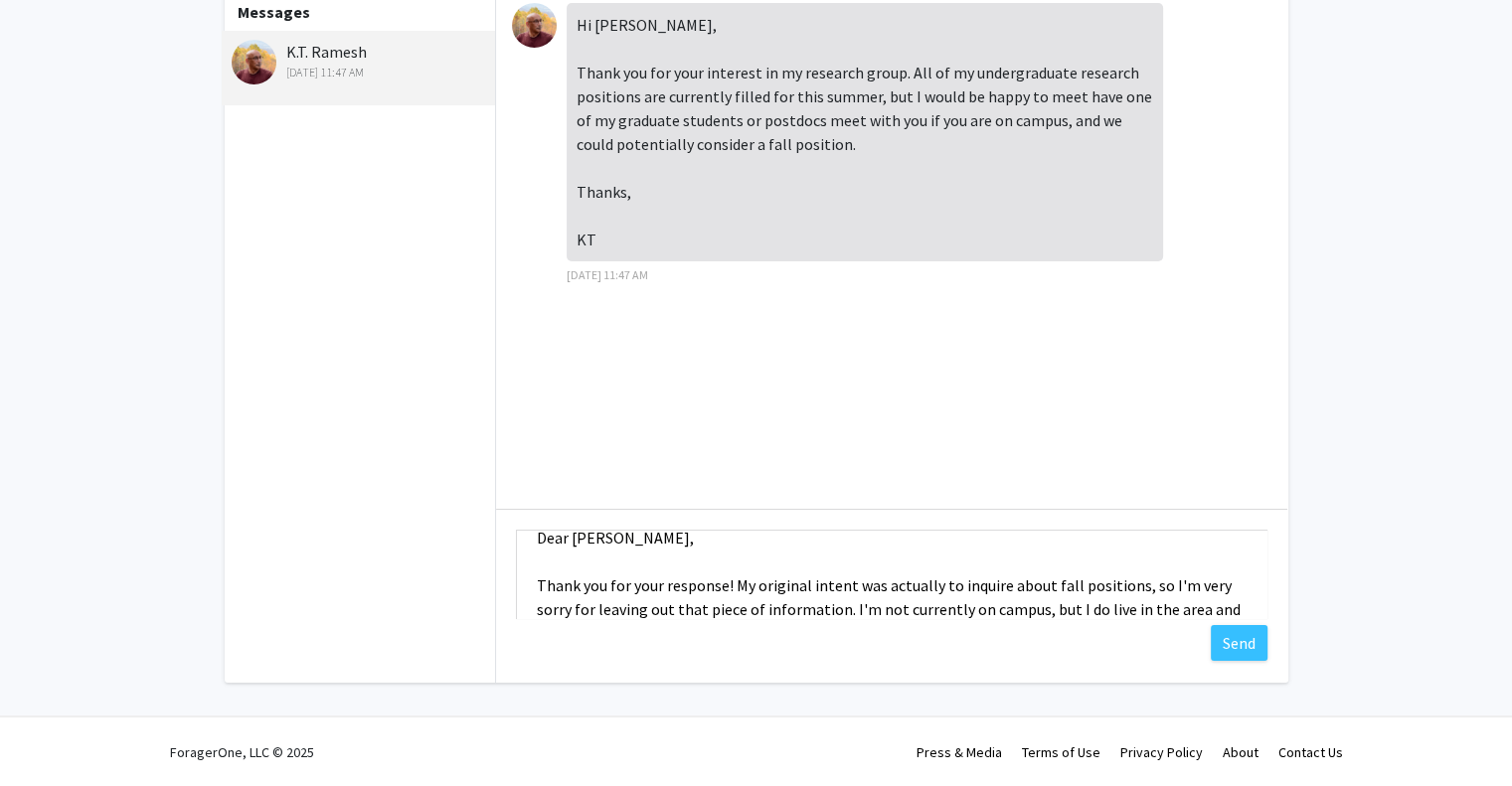 scroll, scrollTop: 49, scrollLeft: 0, axis: vertical 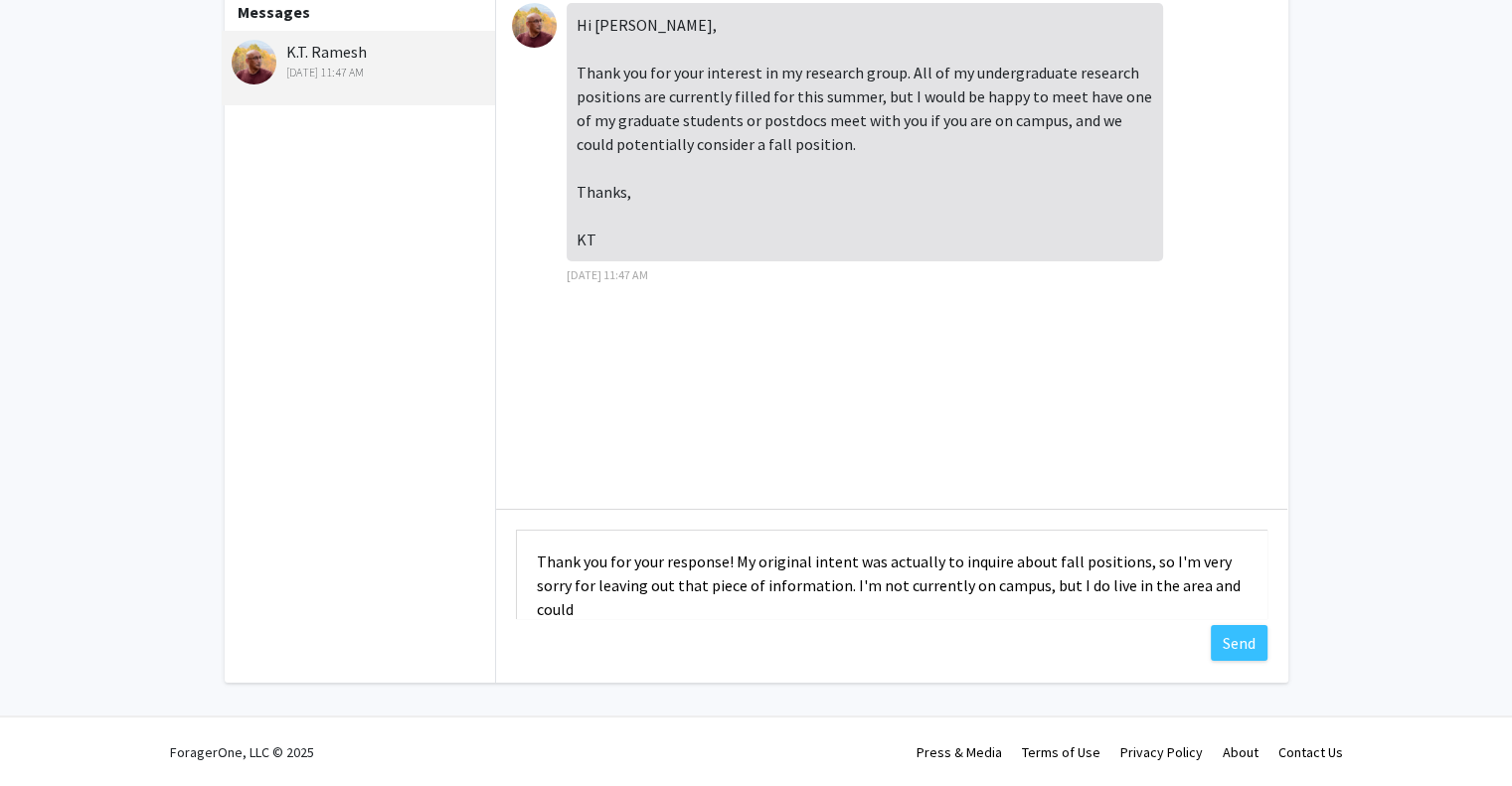 click on "Dear [PERSON_NAME],
Thank you for your response! My original intent was actually to inquire about fall positions, so I'm very sorry for leaving out that piece of information. I'm not currently on campus, but I do live in the area and could" at bounding box center [892, 574] 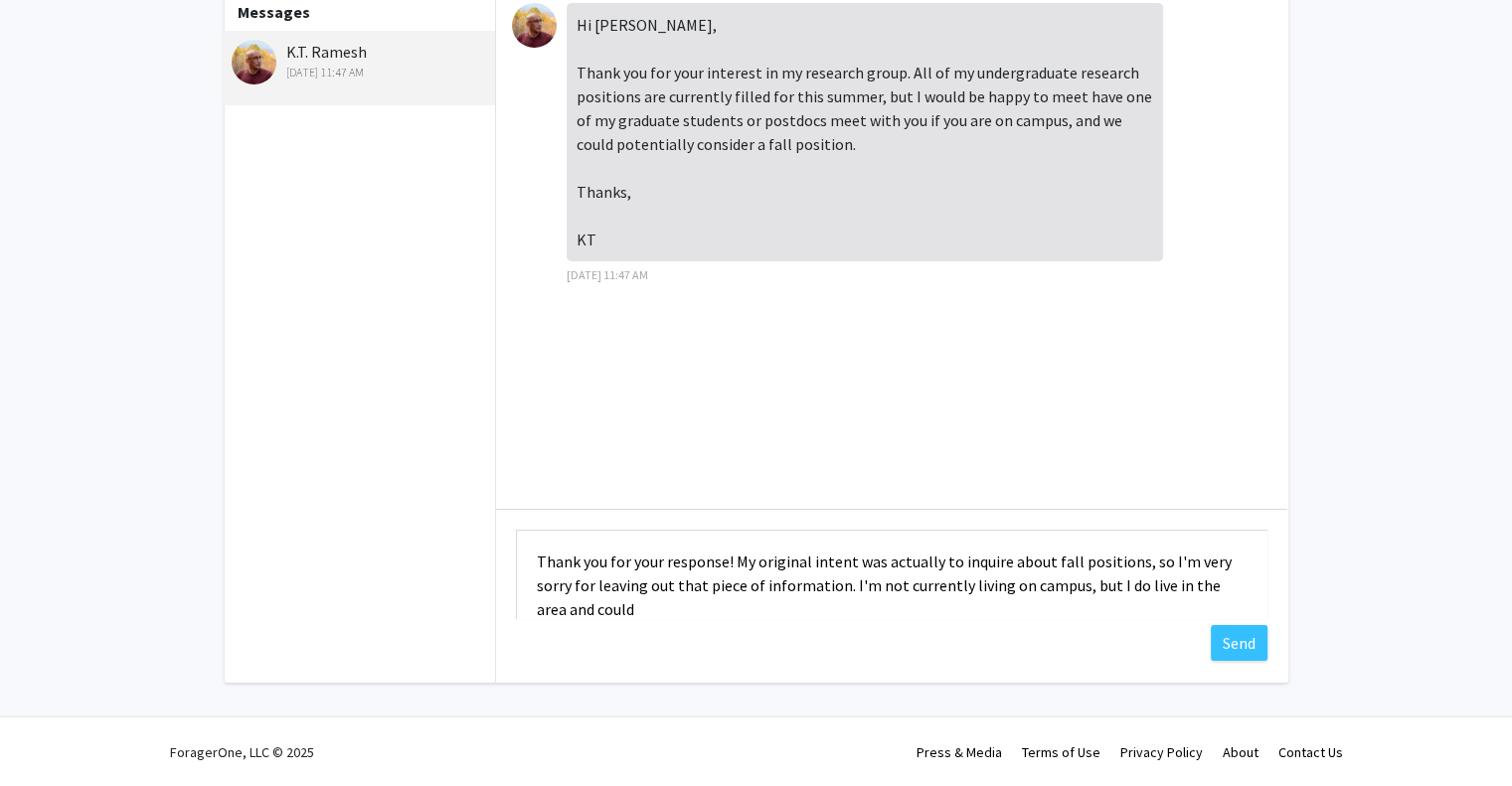 click on "Dear [PERSON_NAME],
Thank you for your response! My original intent was actually to inquire about fall positions, so I'm very sorry for leaving out that piece of information. I'm not currently living on campus, but I do live in the area and could" at bounding box center (892, 574) 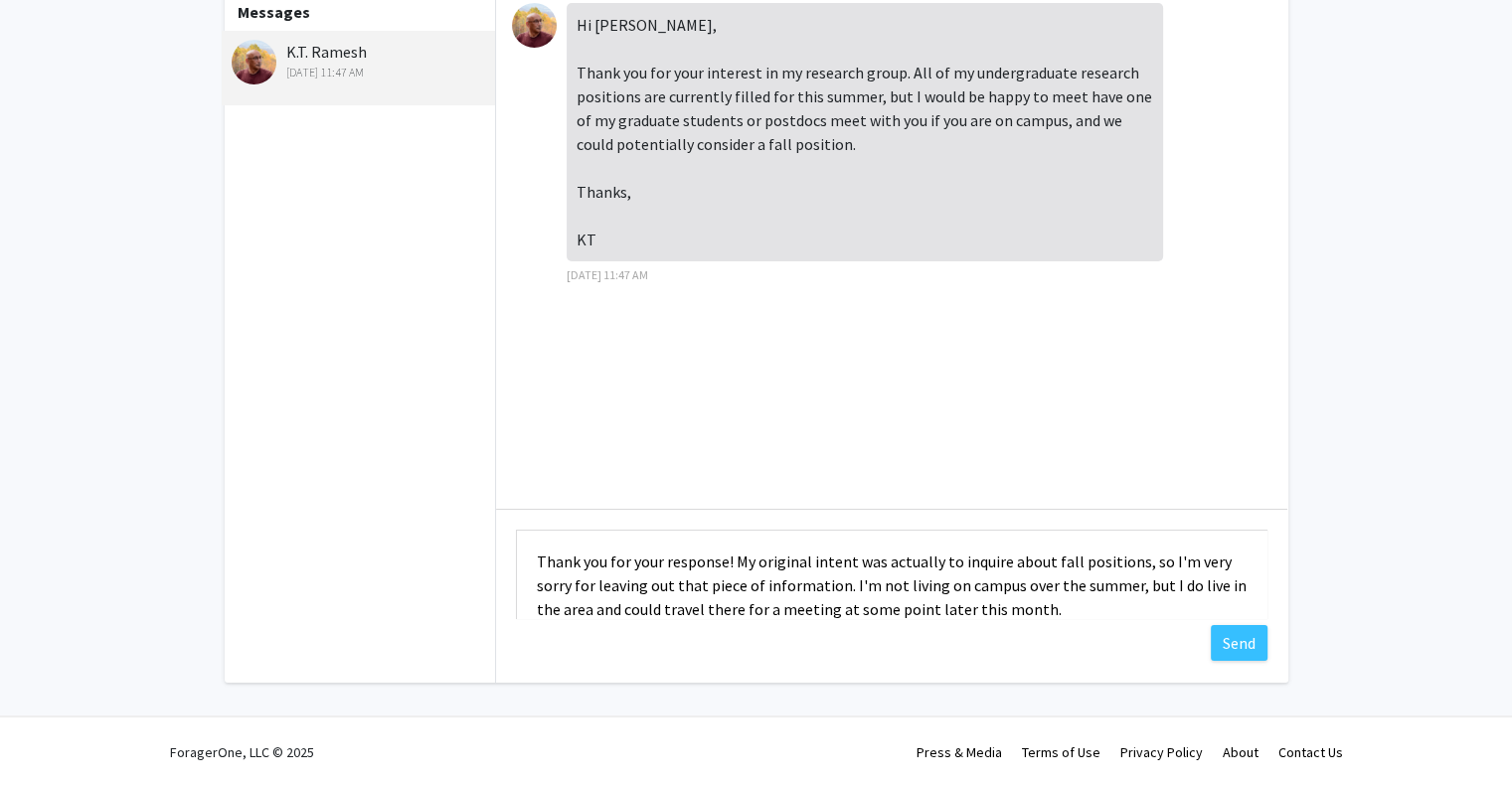 click on "Dear [PERSON_NAME],
Thank you for your response! My original intent was actually to inquire about fall positions, so I'm very sorry for leaving out that piece of information. I'm not living on campus over the summer, but I do live in the area and could travel there for a meeting at some point later this month." at bounding box center [892, 574] 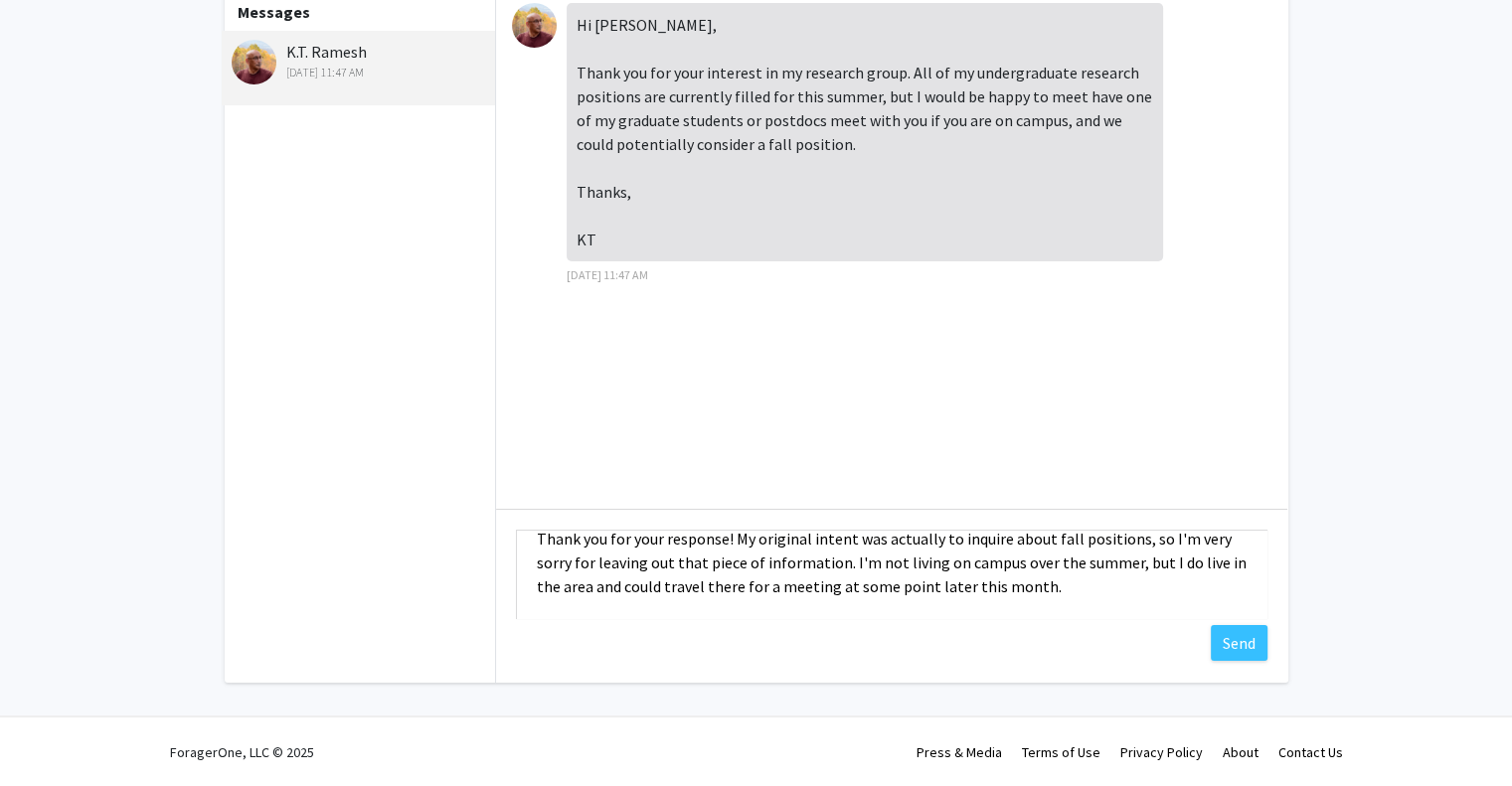 click on "Dear [PERSON_NAME],
Thank you for your response! My original intent was actually to inquire about fall positions, so I'm very sorry for leaving out that piece of information. I'm not living on campus over the summer, but I do live in the area and could travel there for a meeting at some point later this month." at bounding box center (892, 574) 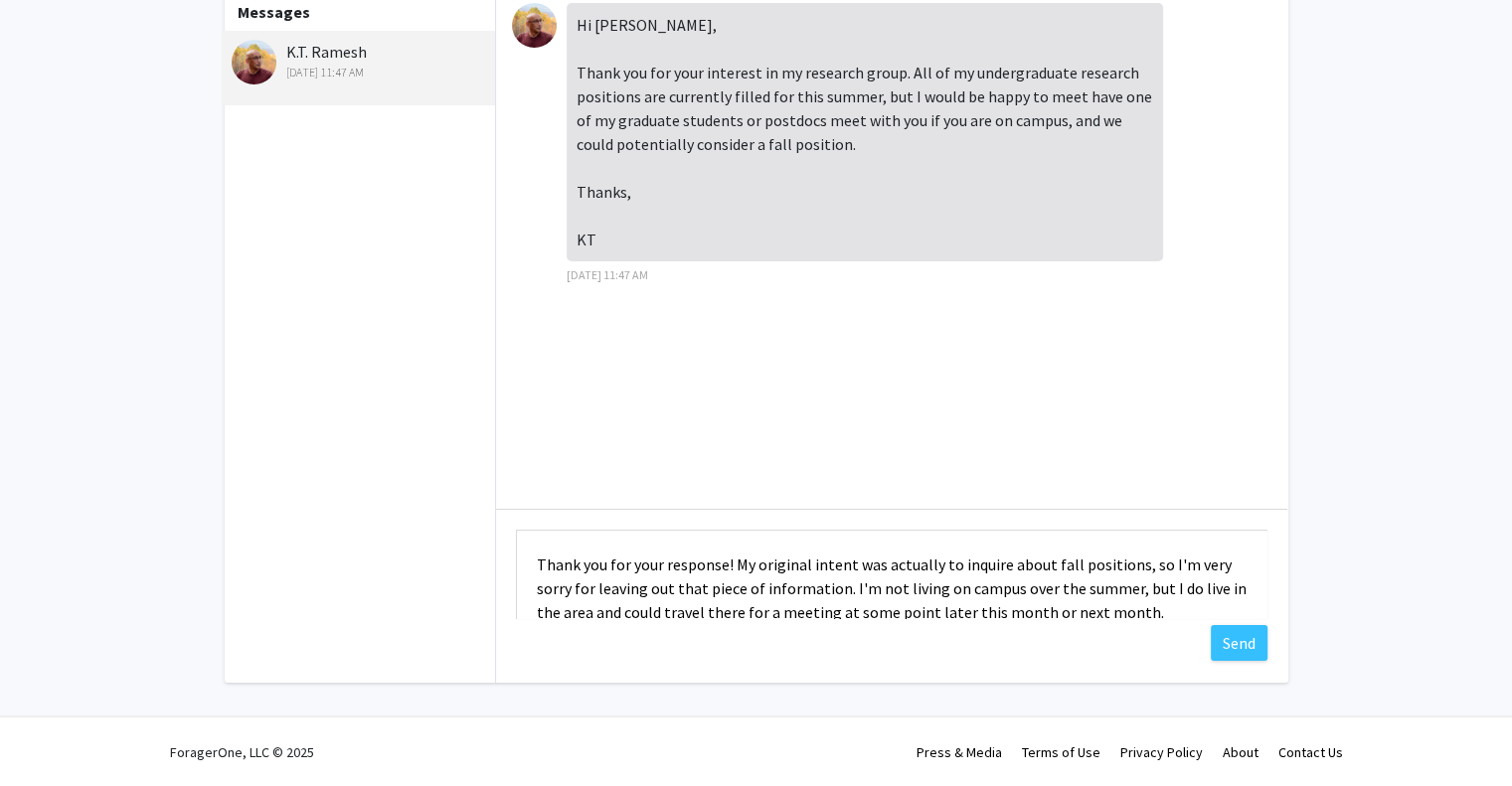 scroll, scrollTop: 72, scrollLeft: 0, axis: vertical 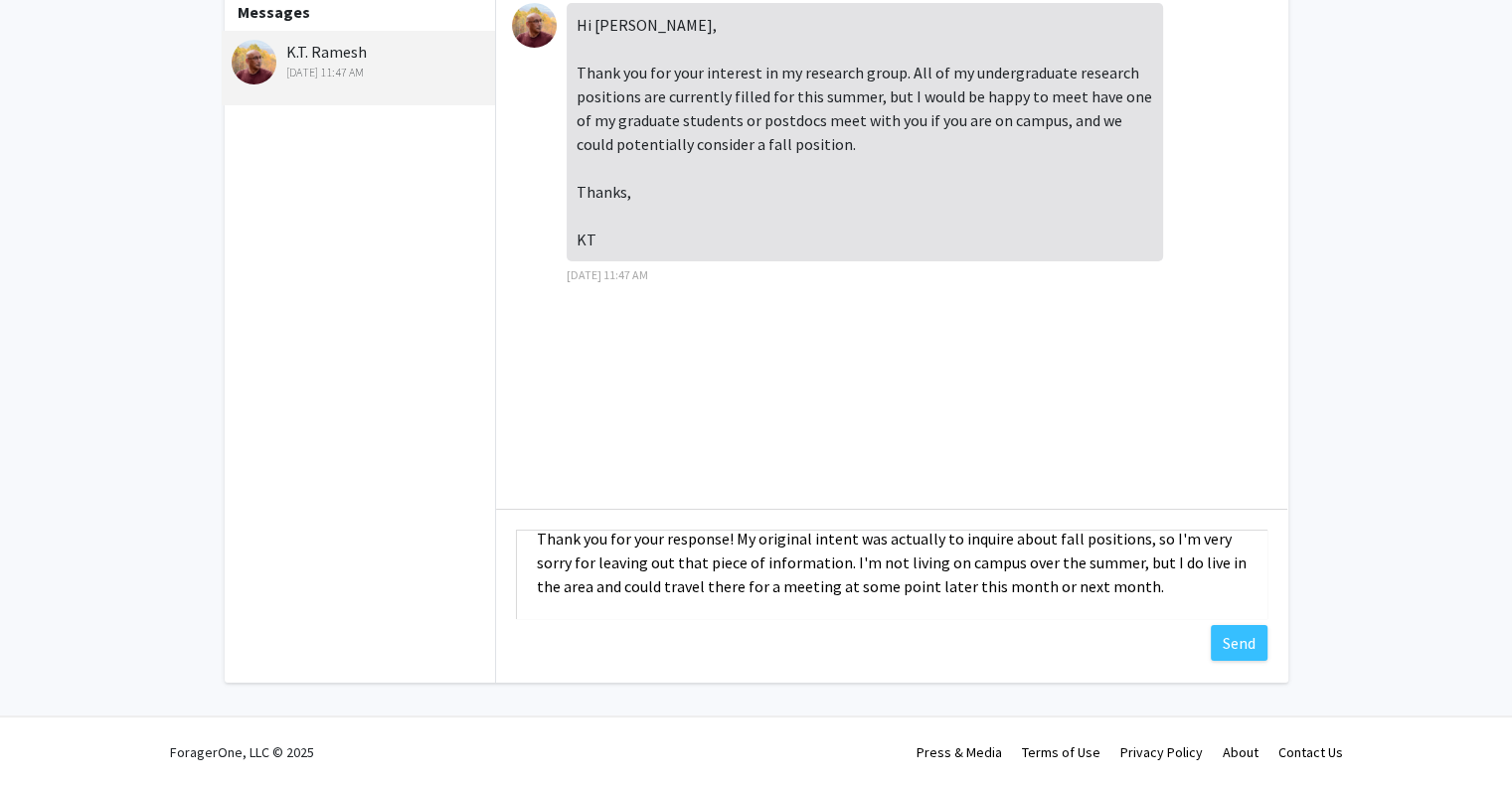 click on "Dear [PERSON_NAME],
Thank you for your response! My original intent was actually to inquire about fall positions, so I'm very sorry for leaving out that piece of information. I'm not living on campus over the summer, but I do live in the area and could travel there for a meeting at some point later this month or next month." at bounding box center [892, 574] 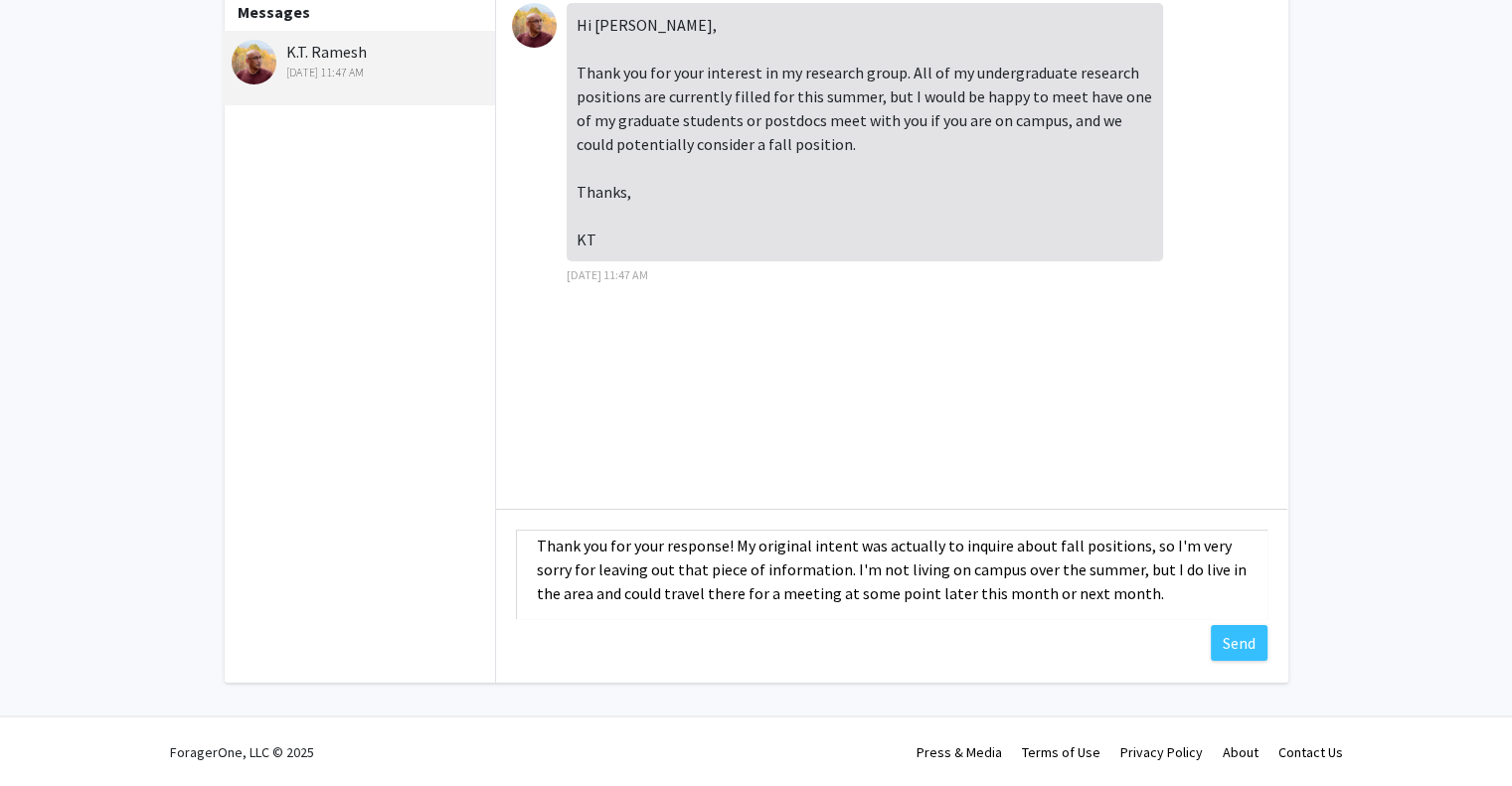 scroll, scrollTop: 99, scrollLeft: 0, axis: vertical 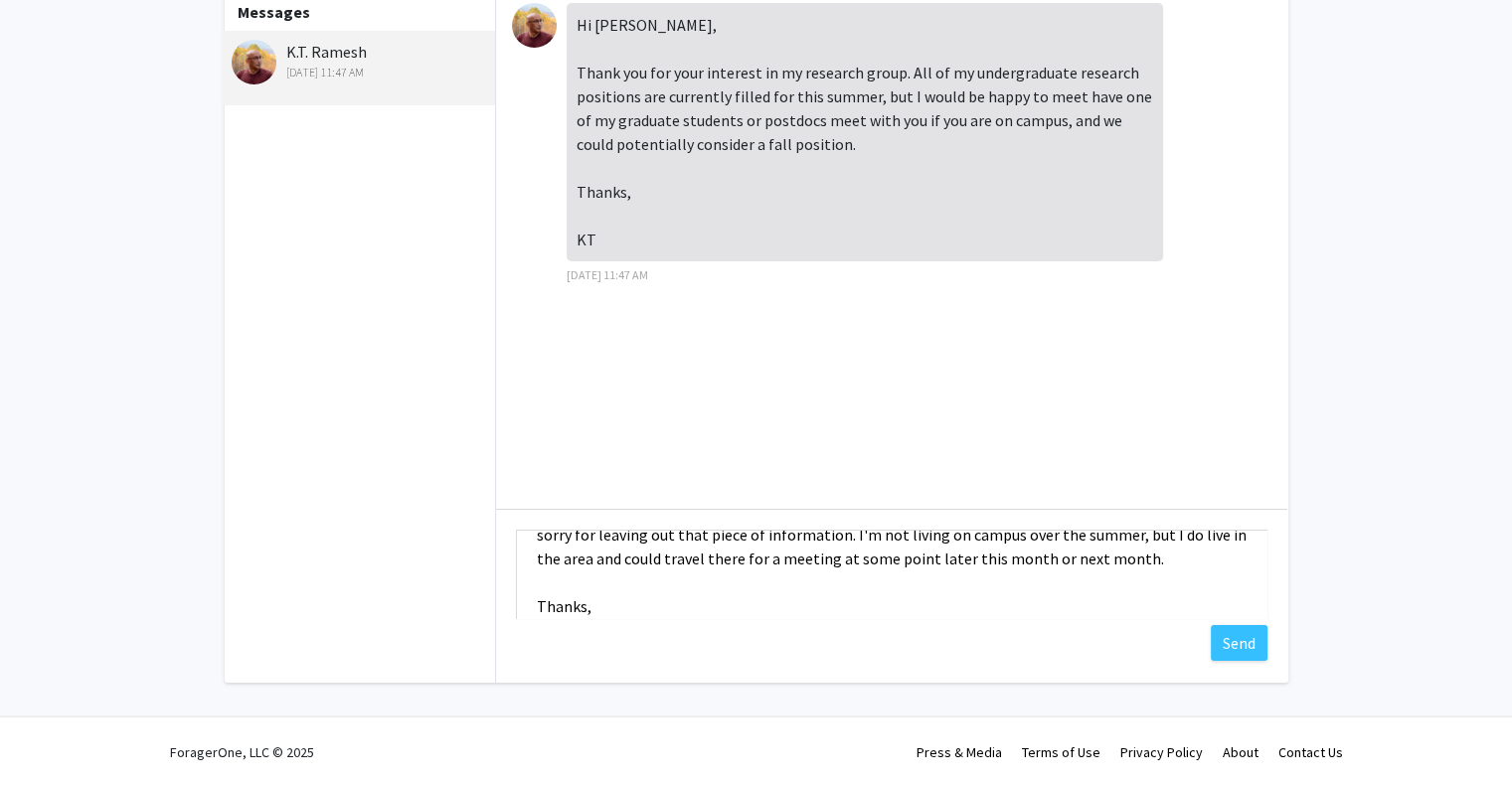 click on "Dear [PERSON_NAME],
Thank you for your response! My original intent was actually to inquire about fall positions, so I'm very sorry for leaving out that piece of information. I'm not living on campus over the summer, but I do live in the area and could travel there for a meeting at some point later this month or next month.
Thanks,
[PERSON_NAME]" at bounding box center (892, 574) 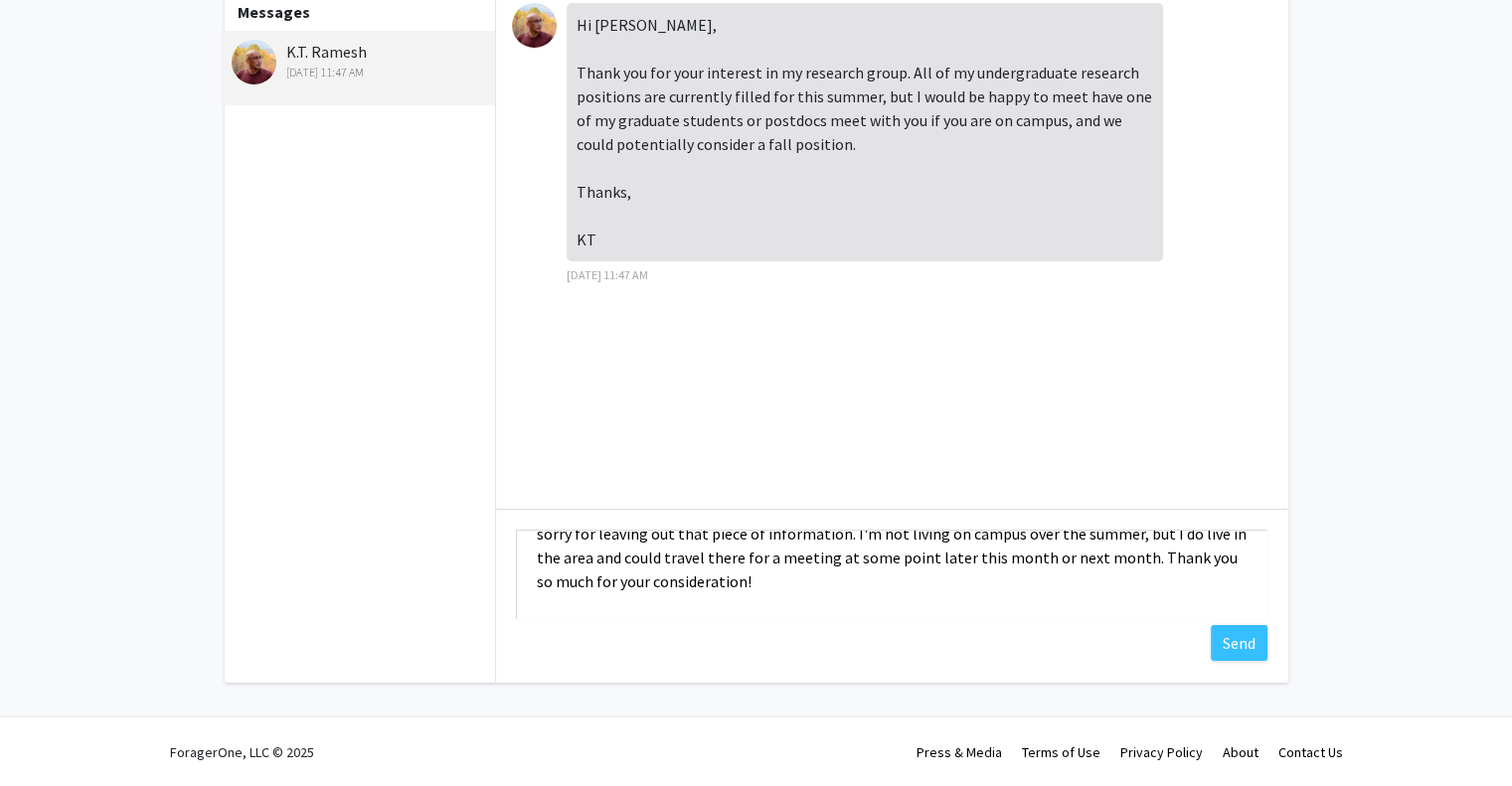 scroll, scrollTop: 68, scrollLeft: 0, axis: vertical 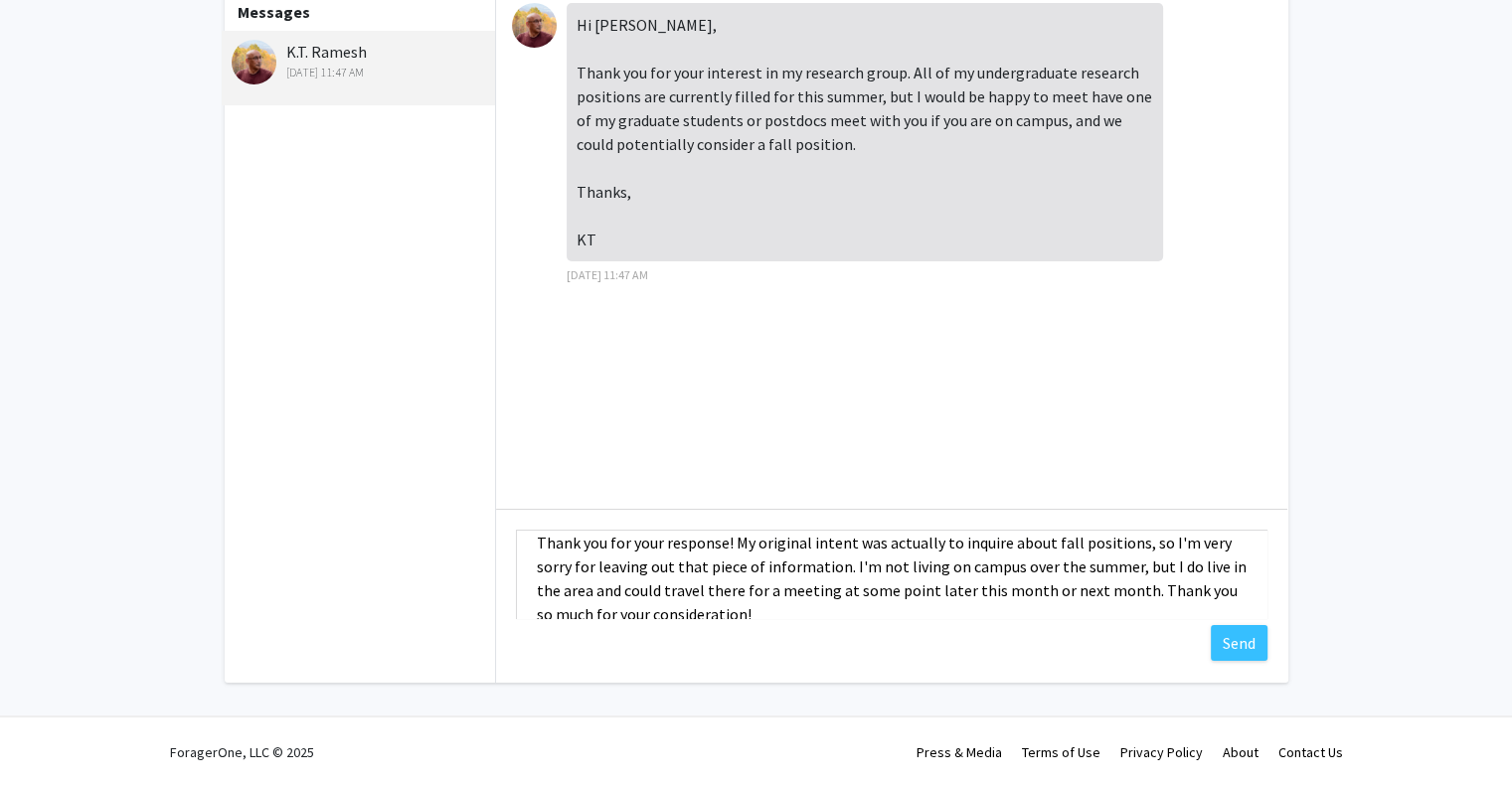 click on "Dear [PERSON_NAME],
Thank you for your response! My original intent was actually to inquire about fall positions, so I'm very sorry for leaving out that piece of information. I'm not living on campus over the summer, but I do live in the area and could travel there for a meeting at some point later this month or next month. Thank you so much for your consideration!
Thanks,
[PERSON_NAME]" at bounding box center (892, 574) 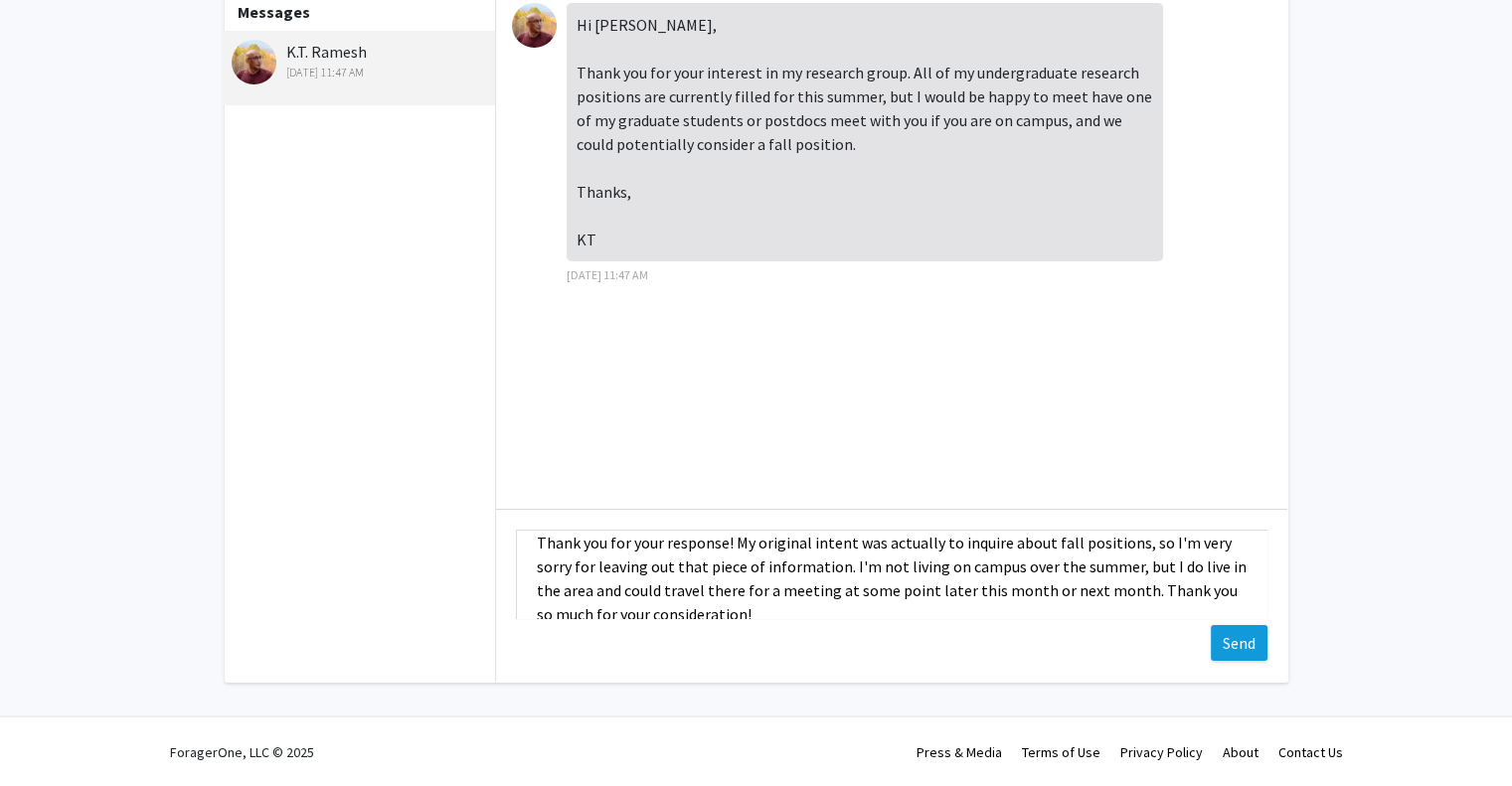 type on "Dear [PERSON_NAME],
Thank you for your response! My original intent was actually to inquire about fall positions, so I'm very sorry for leaving out that piece of information. I'm not living on campus over the summer, but I do live in the area and could travel there for a meeting at some point later this month or next month. Thank you so much for your consideration!
Thanks,
[PERSON_NAME]" 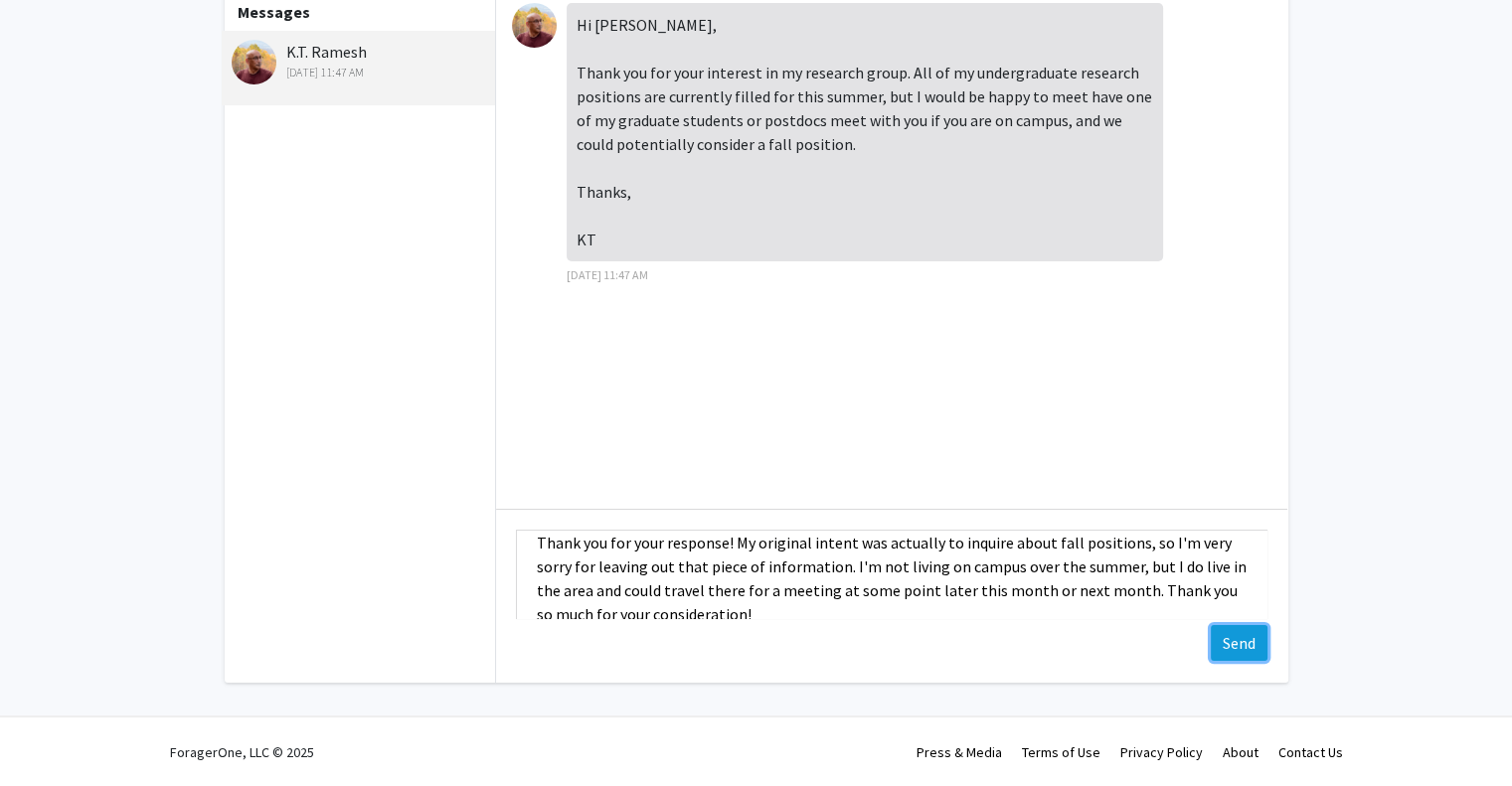 click on "Send" at bounding box center (1239, 643) 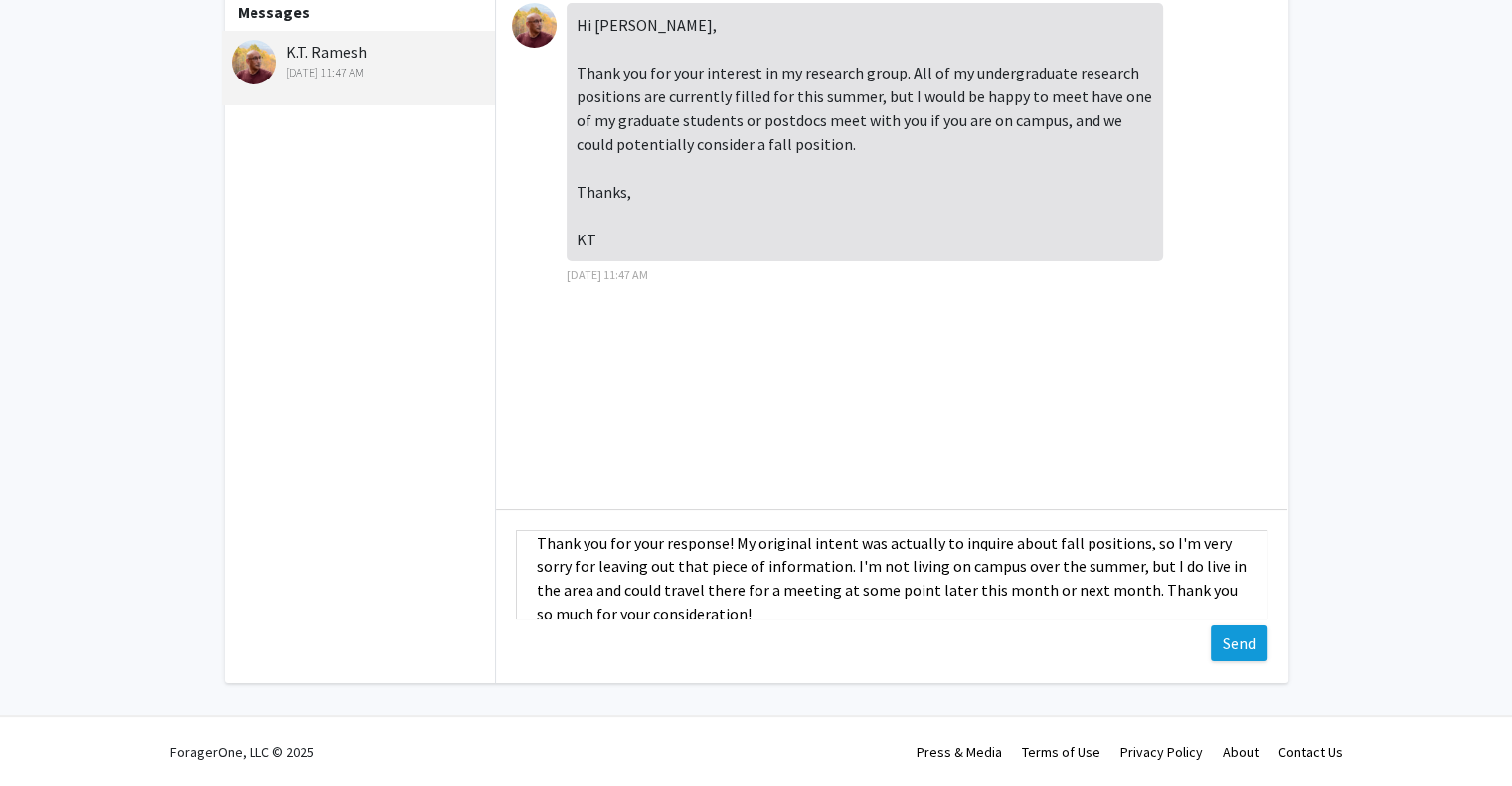 type 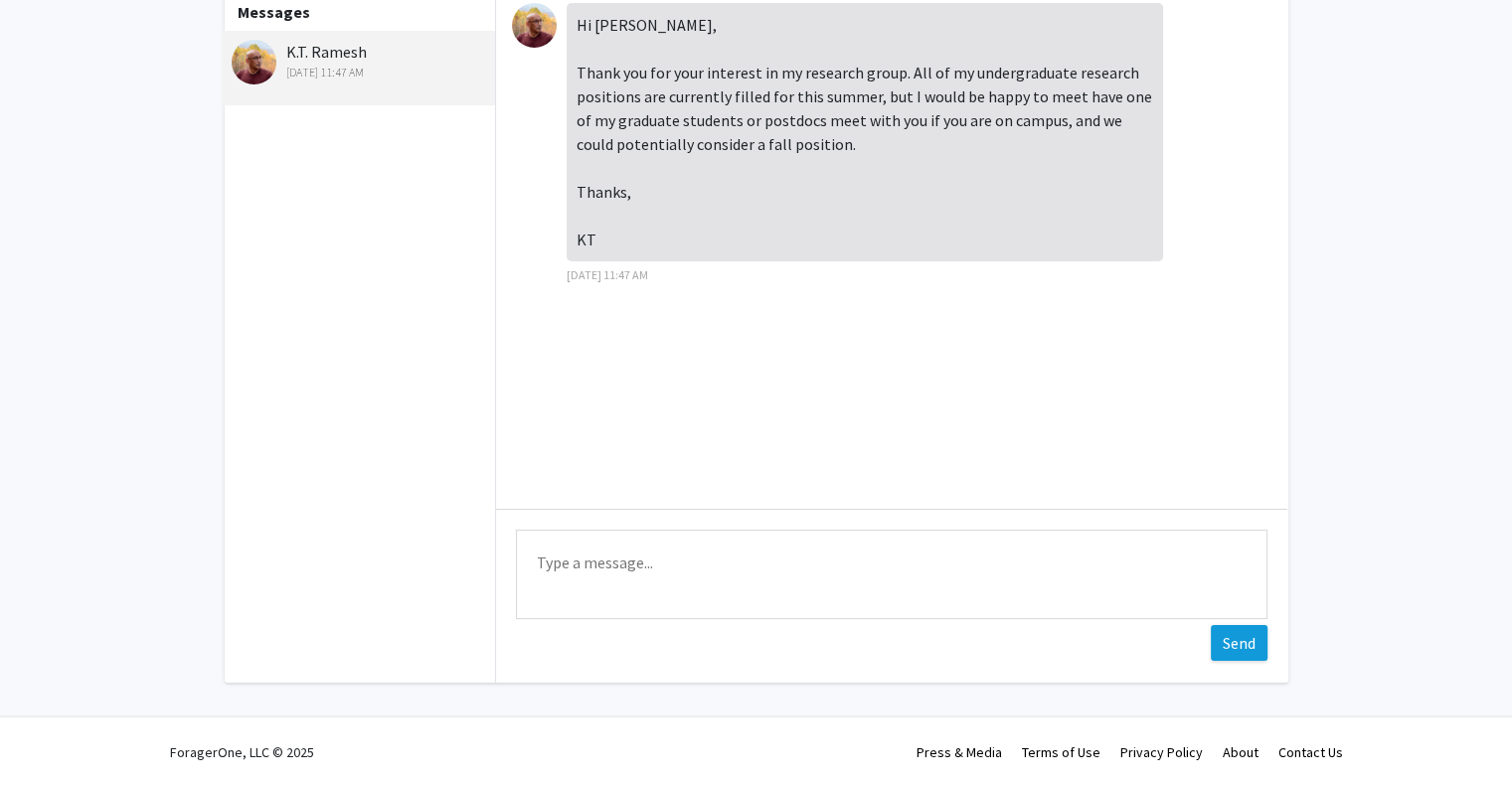 scroll, scrollTop: 0, scrollLeft: 0, axis: both 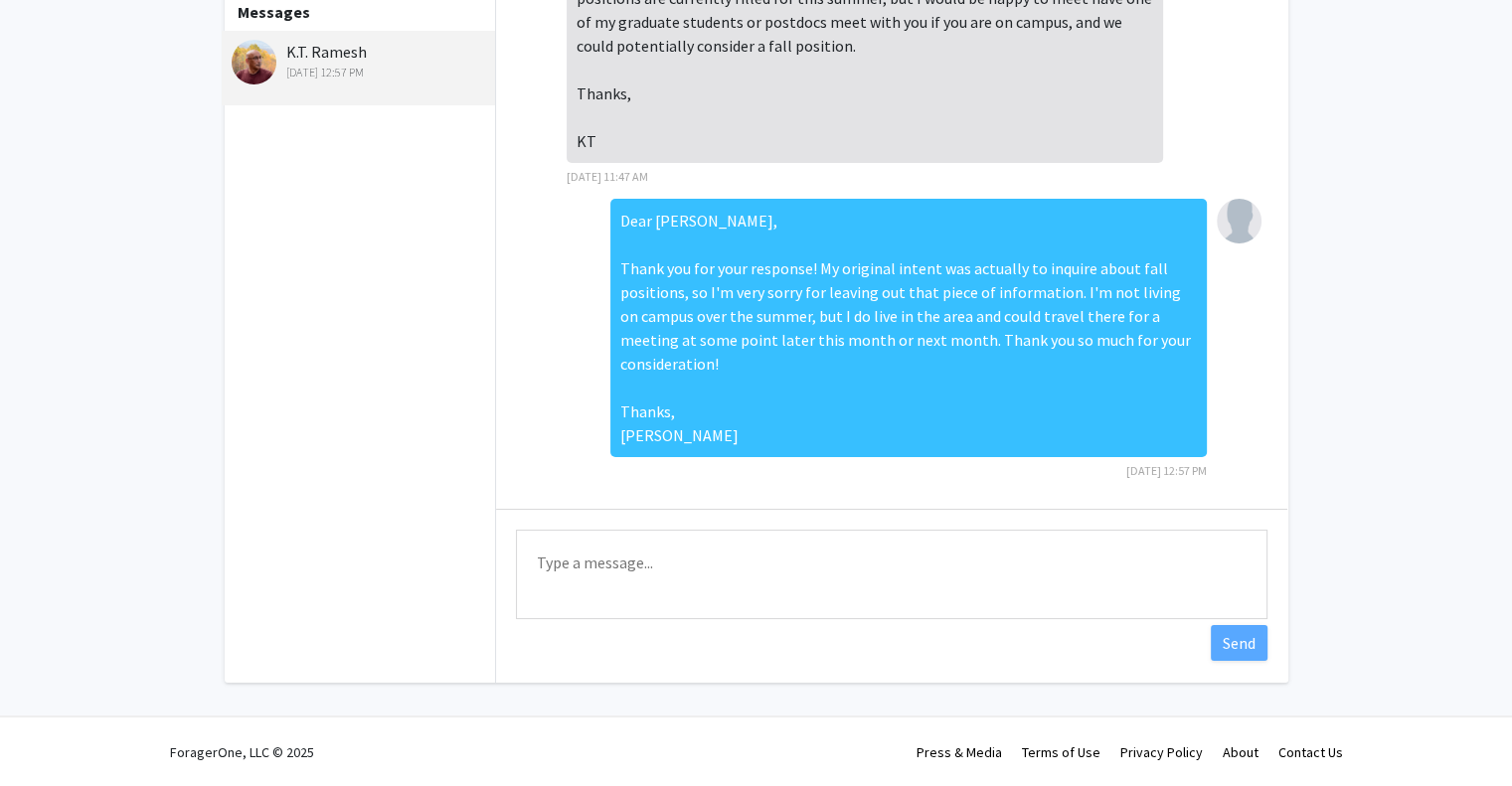 click on "Dear [PERSON_NAME],
Thank you for your response! My original intent was actually to inquire about fall positions, so I'm very sorry for leaving out that piece of information. I'm not living on campus over the summer, but I do live in the area and could travel there for a meeting at some point later this month or next month. Thank you so much for your consideration!
Thanks,
[PERSON_NAME]" at bounding box center [909, 328] 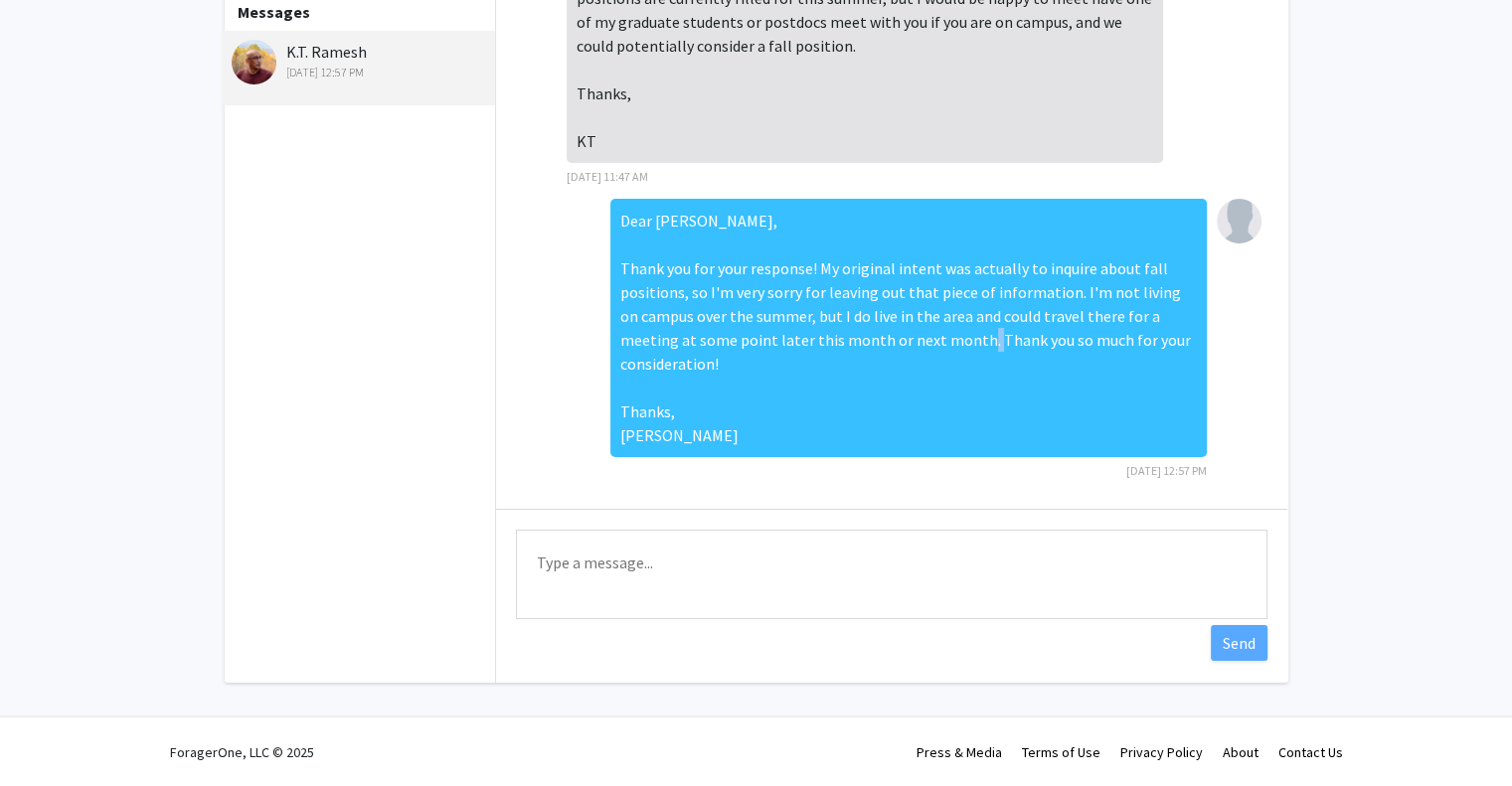 click on "Dear [PERSON_NAME],
Thank you for your response! My original intent was actually to inquire about fall positions, so I'm very sorry for leaving out that piece of information. I'm not living on campus over the summer, but I do live in the area and could travel there for a meeting at some point later this month or next month. Thank you so much for your consideration!
Thanks,
[PERSON_NAME]" at bounding box center (909, 328) 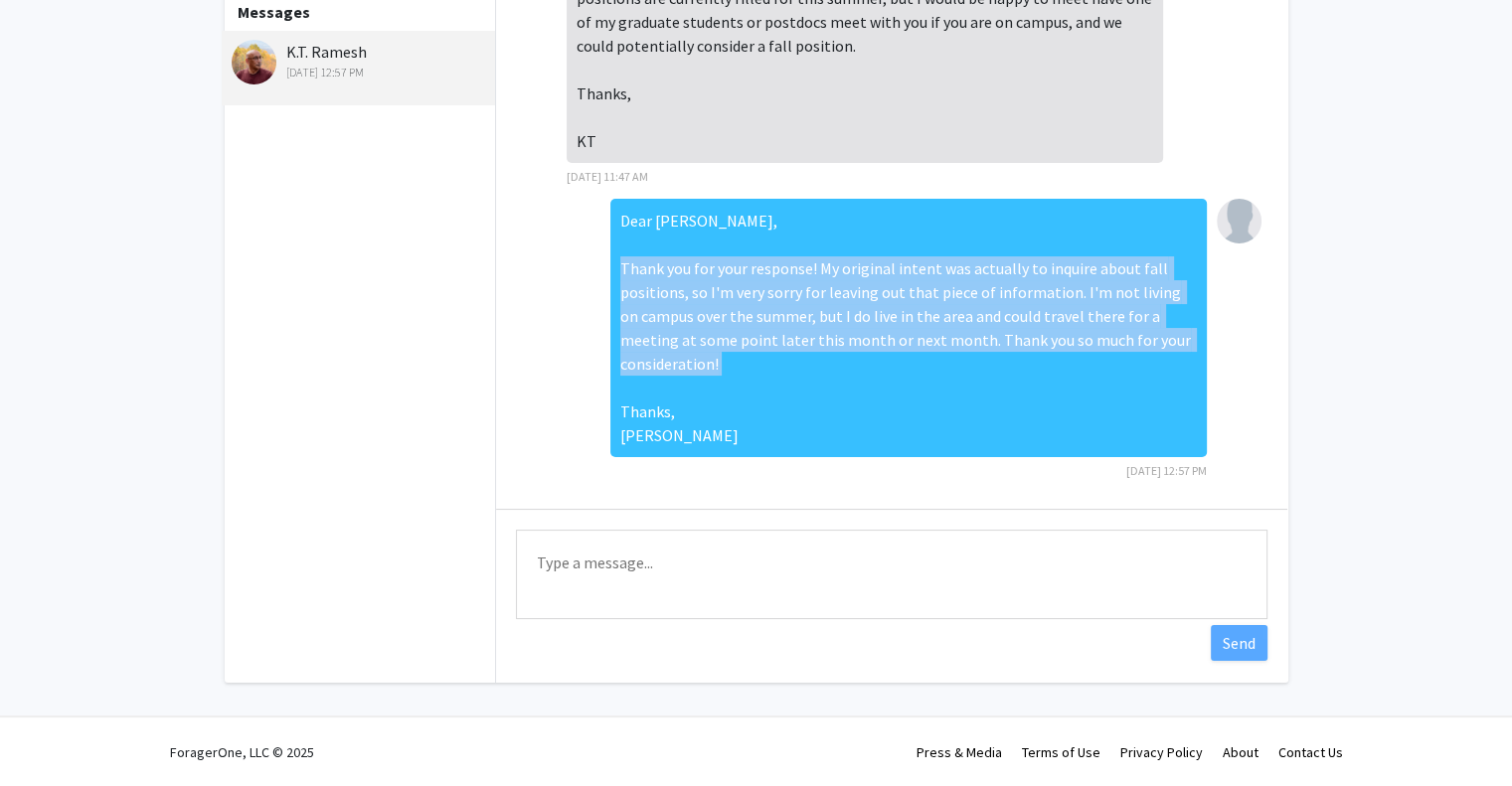 click on "Dear [PERSON_NAME],
Thank you for your response! My original intent was actually to inquire about fall positions, so I'm very sorry for leaving out that piece of information. I'm not living on campus over the summer, but I do live in the area and could travel there for a meeting at some point later this month or next month. Thank you so much for your consideration!
Thanks,
[PERSON_NAME]" at bounding box center (909, 328) 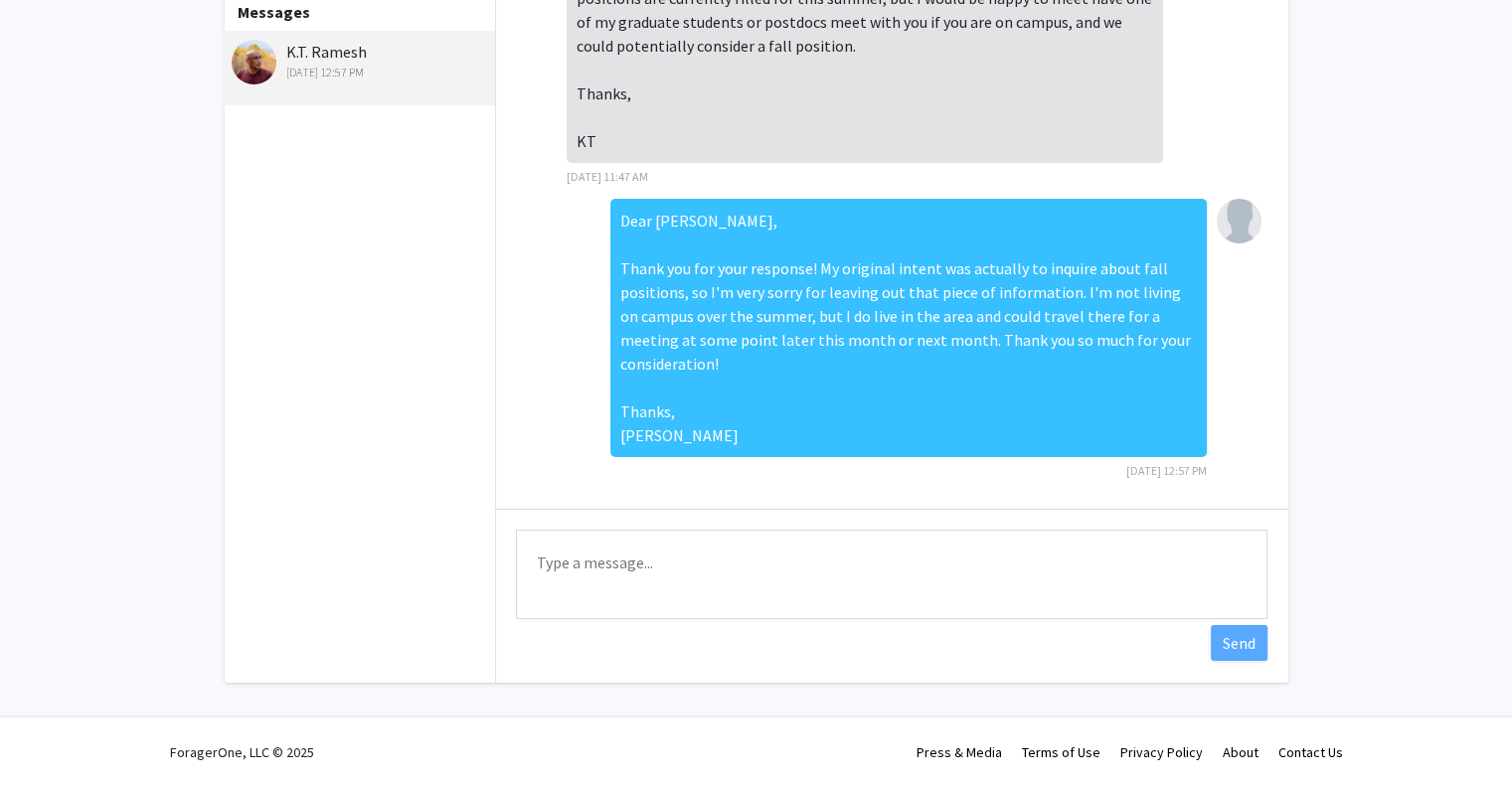click on "Dear [PERSON_NAME],
Thank you for your response! My original intent was actually to inquire about fall positions, so I'm very sorry for leaving out that piece of information. I'm not living on campus over the summer, but I do live in the area and could travel there for a meeting at some point later this month or next month. Thank you so much for your consideration!
Thanks,
[PERSON_NAME]" at bounding box center [909, 328] 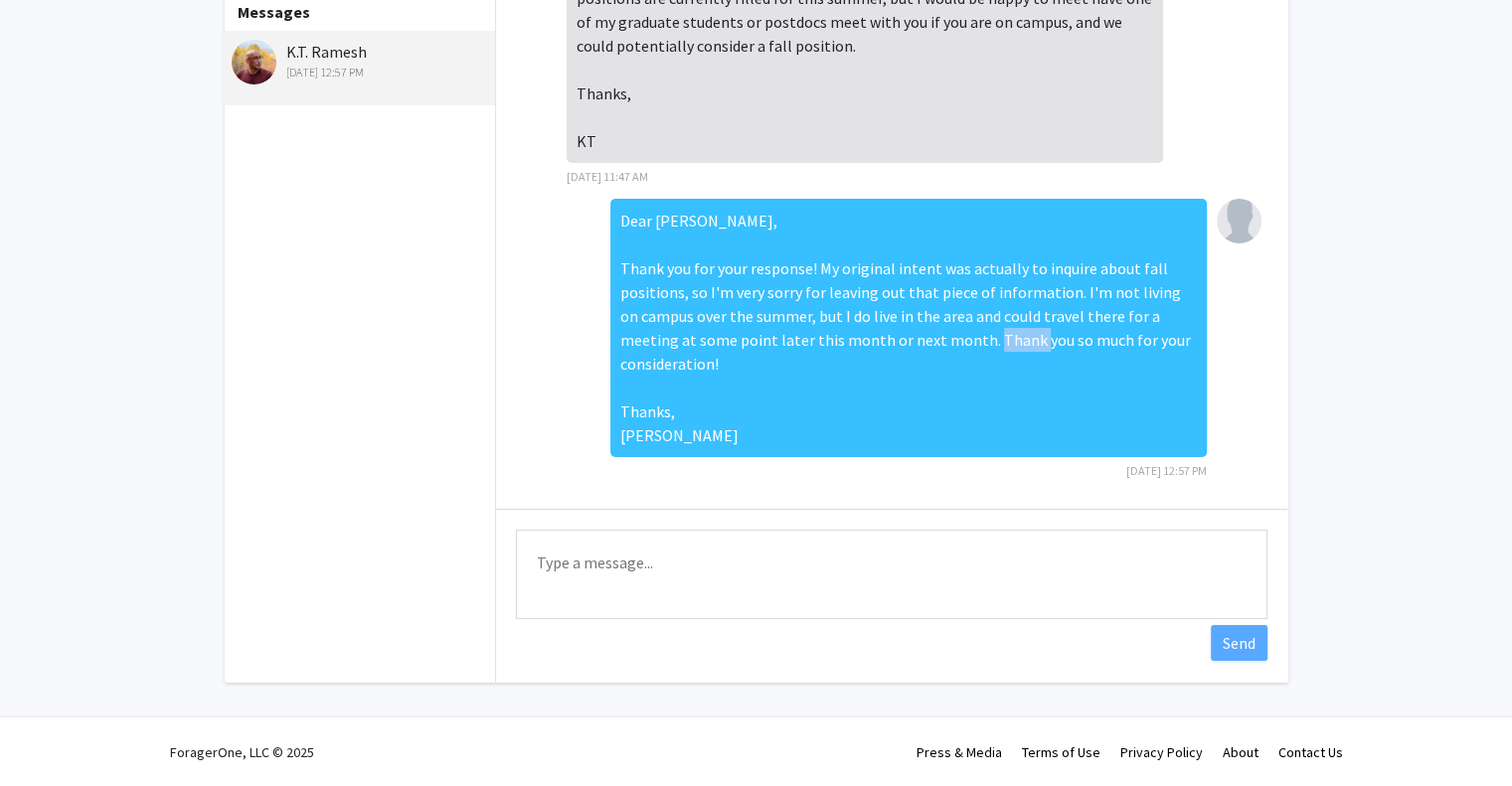 click on "Dear [PERSON_NAME],
Thank you for your response! My original intent was actually to inquire about fall positions, so I'm very sorry for leaving out that piece of information. I'm not living on campus over the summer, but I do live in the area and could travel there for a meeting at some point later this month or next month. Thank you so much for your consideration!
Thanks,
[PERSON_NAME]" at bounding box center (909, 328) 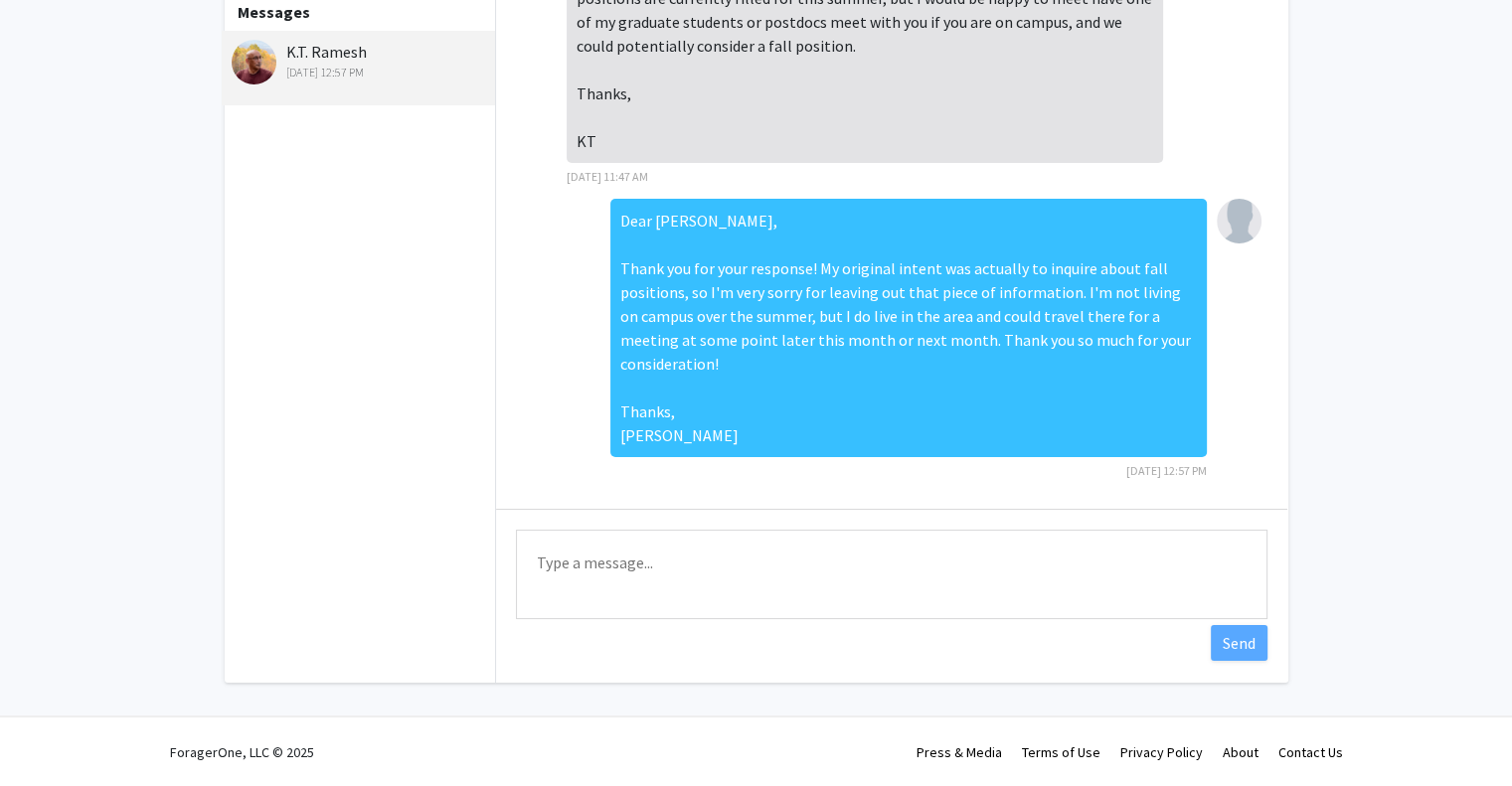 click on "Dear [PERSON_NAME],
Thank you for your response! My original intent was actually to inquire about fall positions, so I'm very sorry for leaving out that piece of information. I'm not living on campus over the summer, but I do live in the area and could travel there for a meeting at some point later this month or next month. Thank you so much for your consideration!
Thanks,
[PERSON_NAME]" at bounding box center (909, 328) 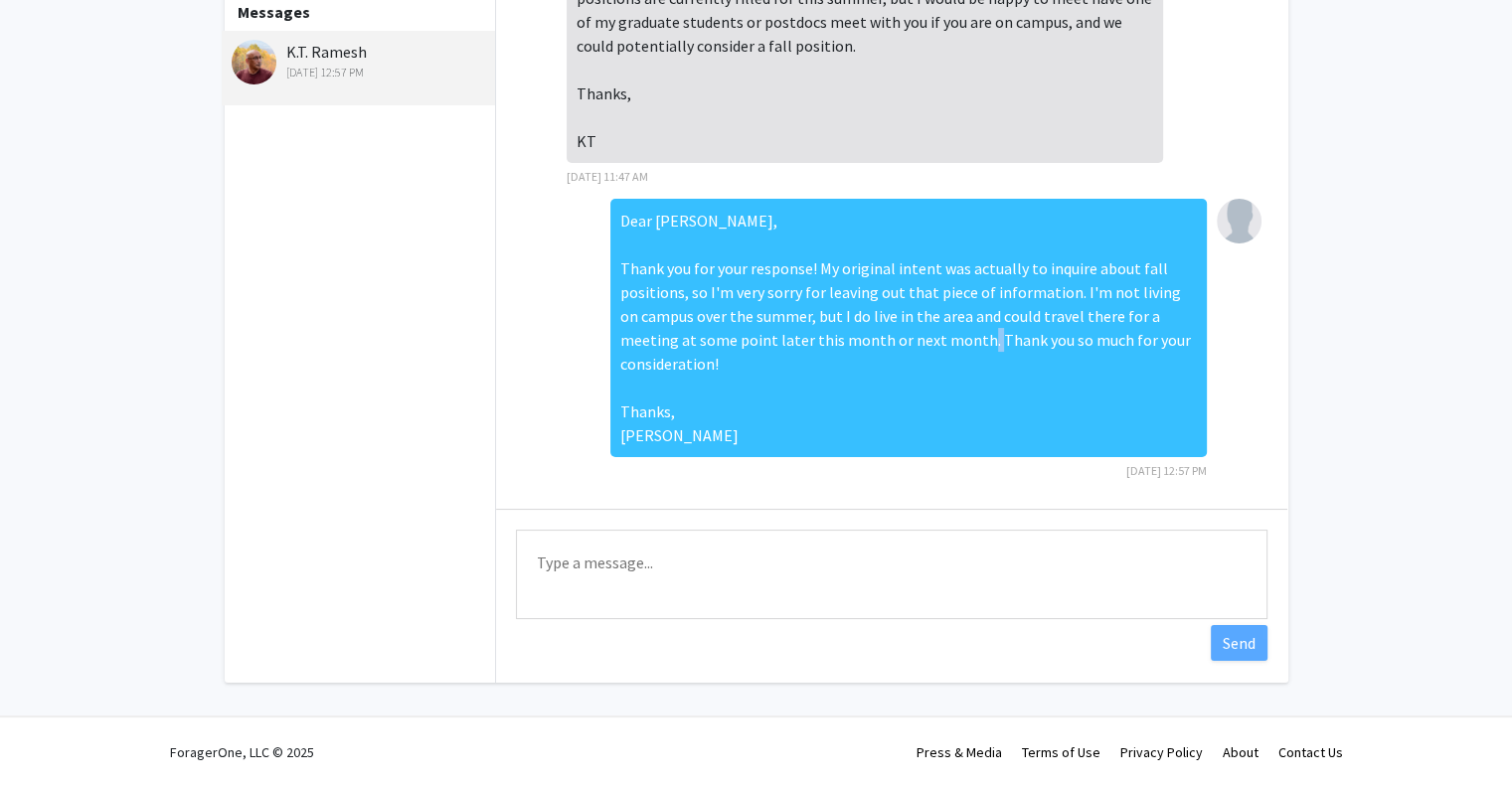 click on "Dear [PERSON_NAME],
Thank you for your response! My original intent was actually to inquire about fall positions, so I'm very sorry for leaving out that piece of information. I'm not living on campus over the summer, but I do live in the area and could travel there for a meeting at some point later this month or next month. Thank you so much for your consideration!
Thanks,
[PERSON_NAME]" at bounding box center (909, 328) 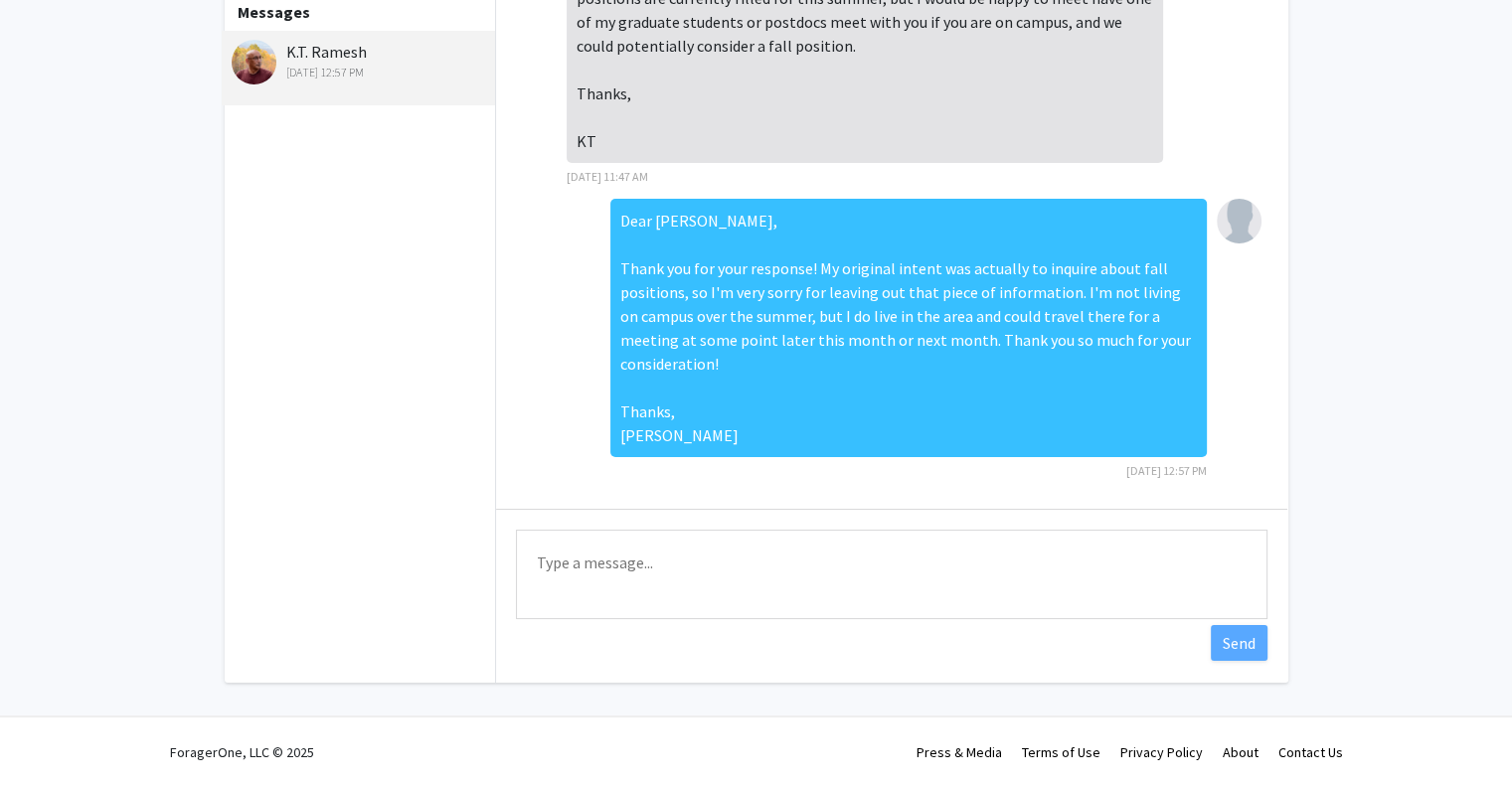 click on "Dear [PERSON_NAME],
Thank you for your response! My original intent was actually to inquire about fall positions, so I'm very sorry for leaving out that piece of information. I'm not living on campus over the summer, but I do live in the area and could travel there for a meeting at some point later this month or next month. Thank you so much for your consideration!
Thanks,
[PERSON_NAME]" at bounding box center (909, 328) 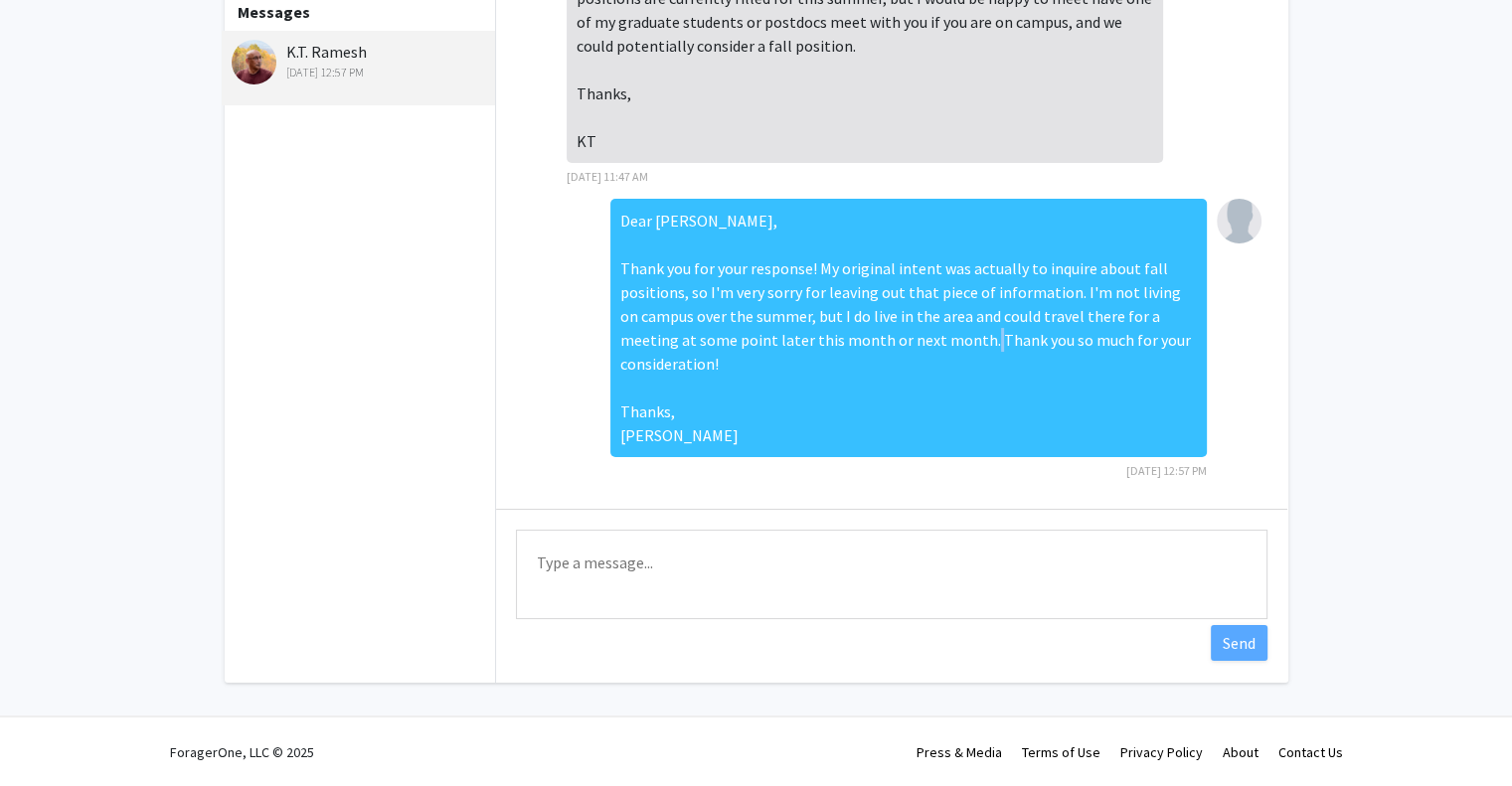 click on "Dear [PERSON_NAME],
Thank you for your response! My original intent was actually to inquire about fall positions, so I'm very sorry for leaving out that piece of information. I'm not living on campus over the summer, but I do live in the area and could travel there for a meeting at some point later this month or next month. Thank you so much for your consideration!
Thanks,
[PERSON_NAME]" at bounding box center [909, 328] 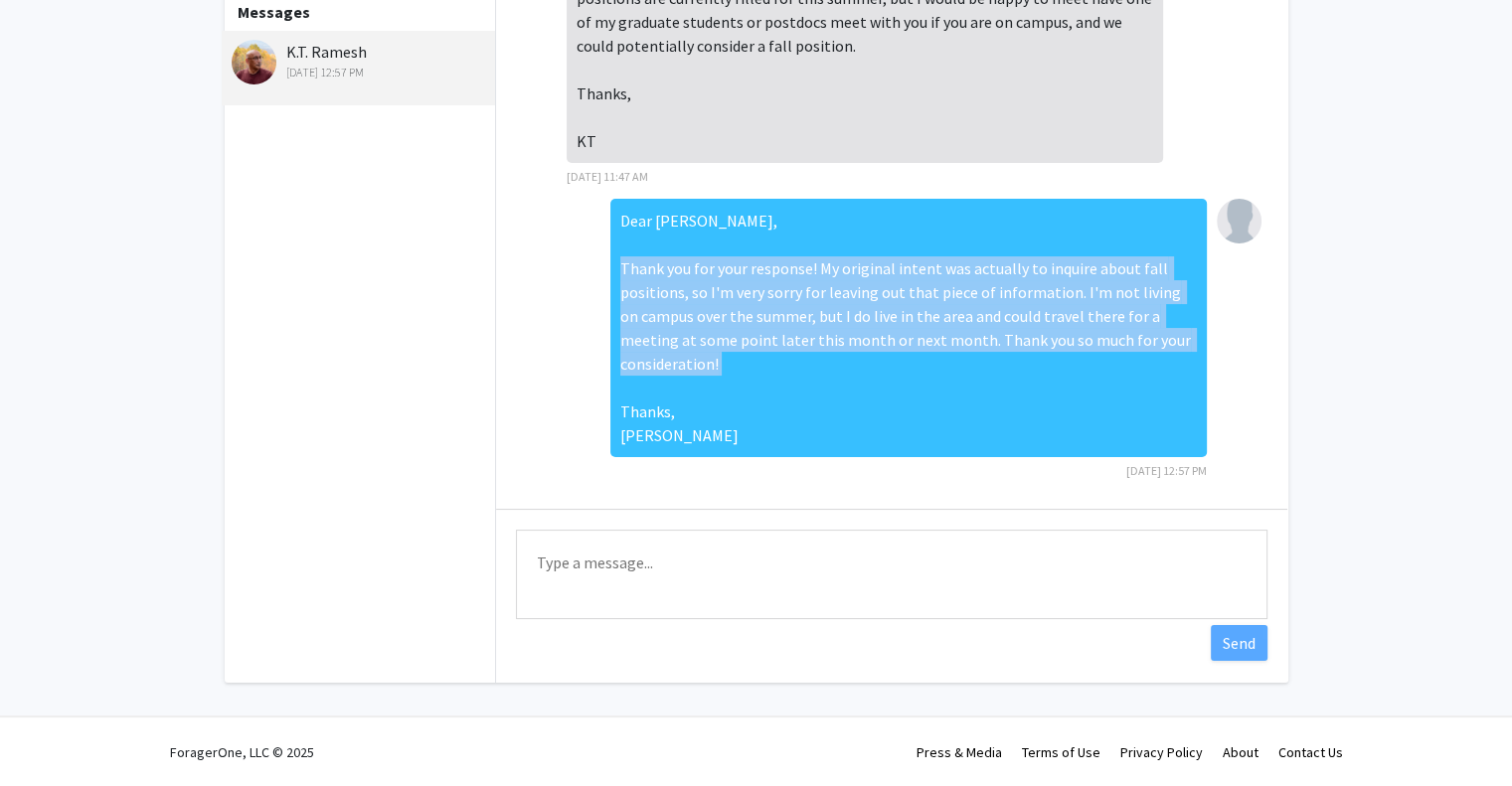click on "Dear [PERSON_NAME],
Thank you for your response! My original intent was actually to inquire about fall positions, so I'm very sorry for leaving out that piece of information. I'm not living on campus over the summer, but I do live in the area and could travel there for a meeting at some point later this month or next month. Thank you so much for your consideration!
Thanks,
[PERSON_NAME]" at bounding box center (909, 328) 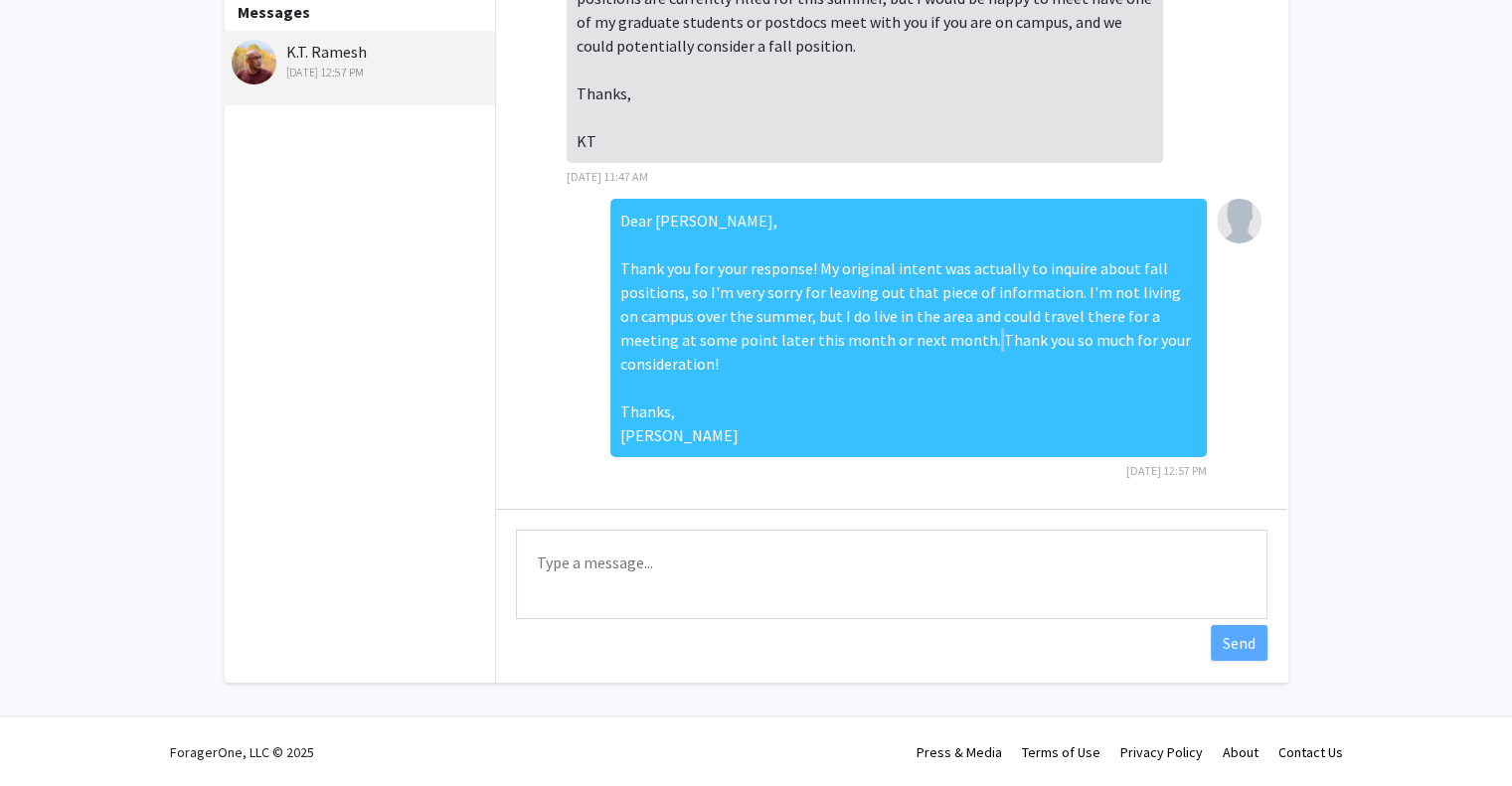 click on "Dear [PERSON_NAME],
Thank you for your response! My original intent was actually to inquire about fall positions, so I'm very sorry for leaving out that piece of information. I'm not living on campus over the summer, but I do live in the area and could travel there for a meeting at some point later this month or next month. Thank you so much for your consideration!
Thanks,
[PERSON_NAME]" at bounding box center (909, 328) 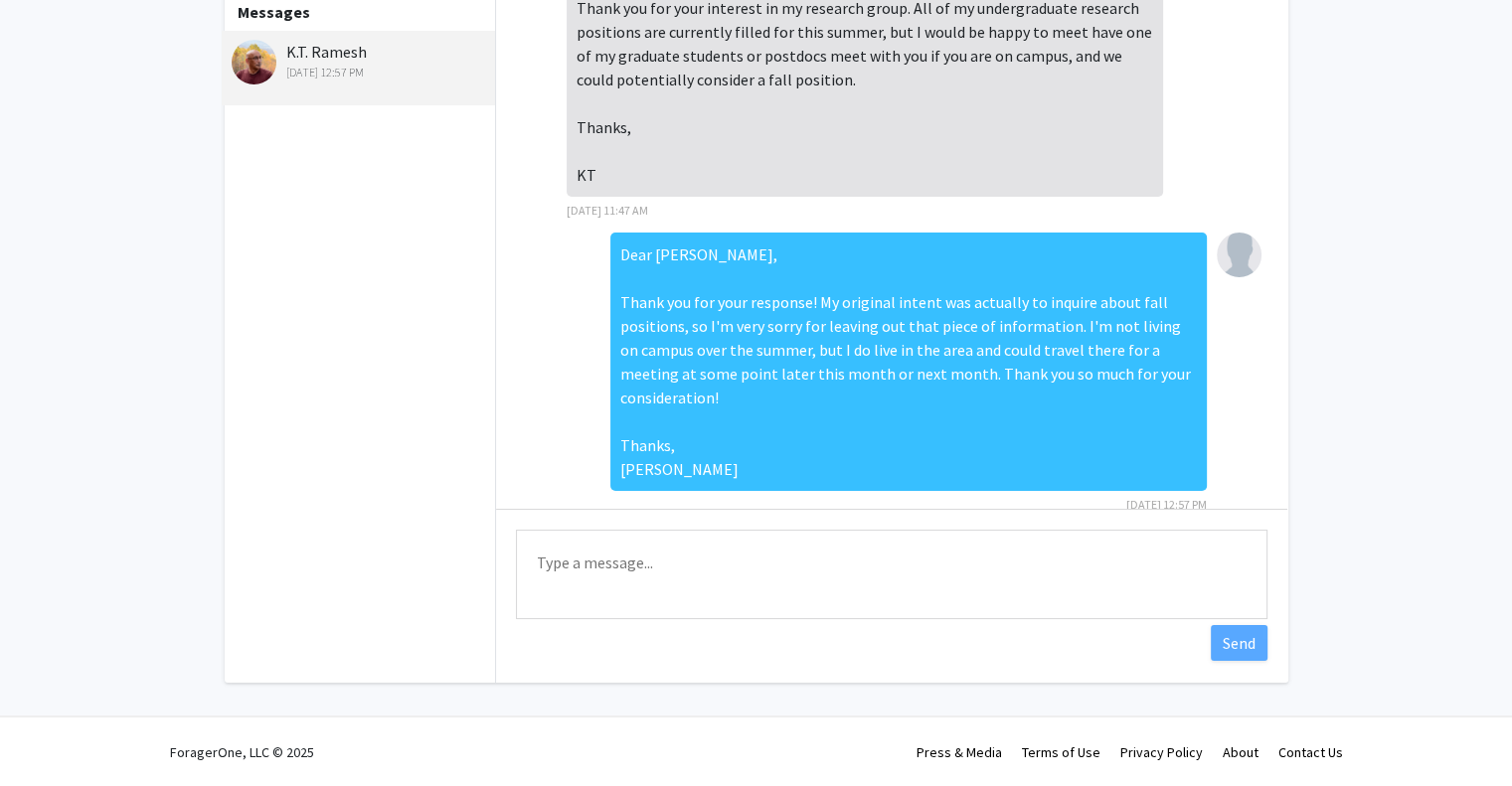 scroll, scrollTop: 98, scrollLeft: 0, axis: vertical 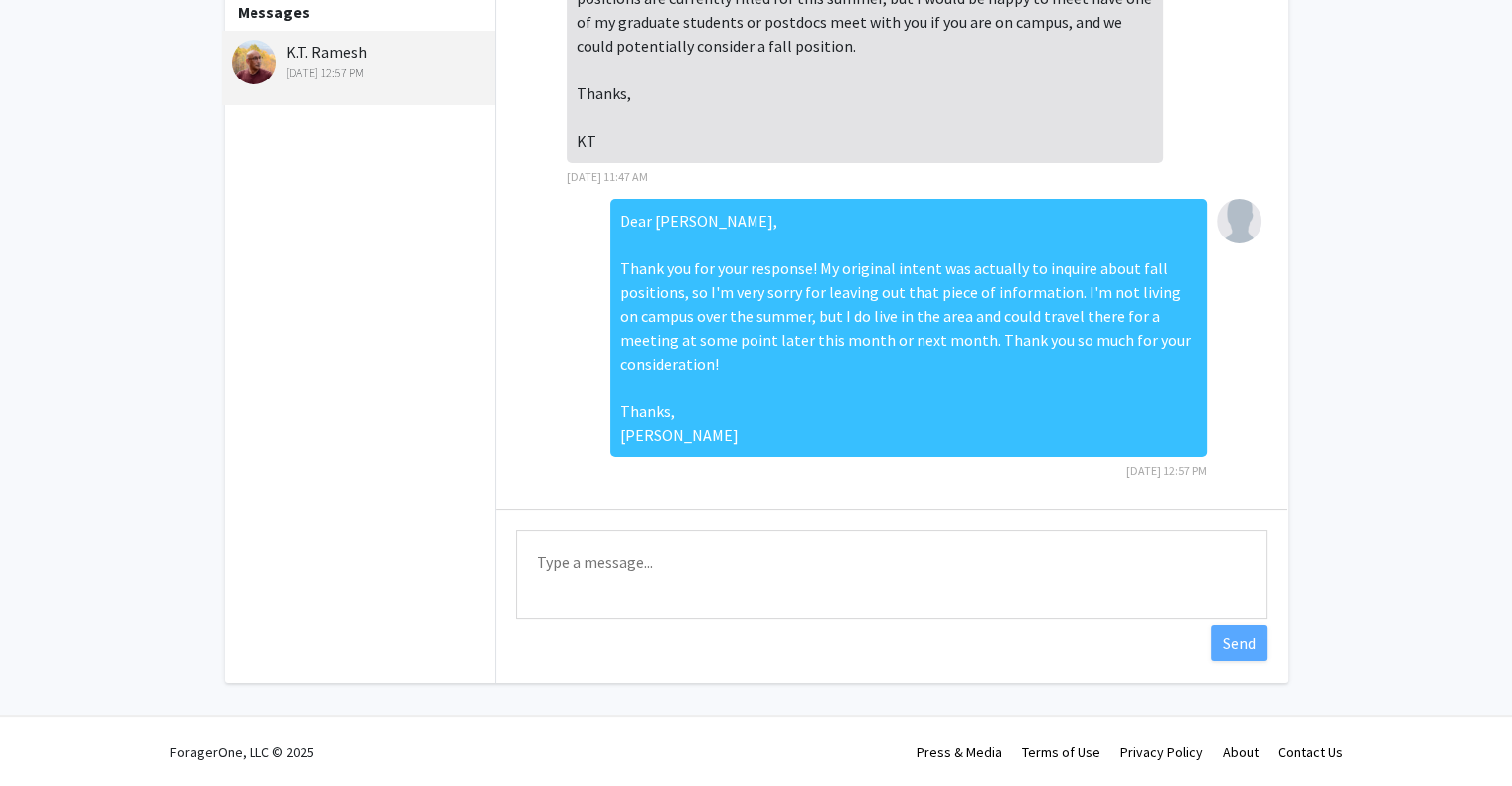 click on "Dear [PERSON_NAME],
Thank you for your response! My original intent was actually to inquire about fall positions, so I'm very sorry for leaving out that piece of information. I'm not living on campus over the summer, but I do live in the area and could travel there for a meeting at some point later this month or next month. Thank you so much for your consideration!
Thanks,
[PERSON_NAME]" at bounding box center [909, 328] 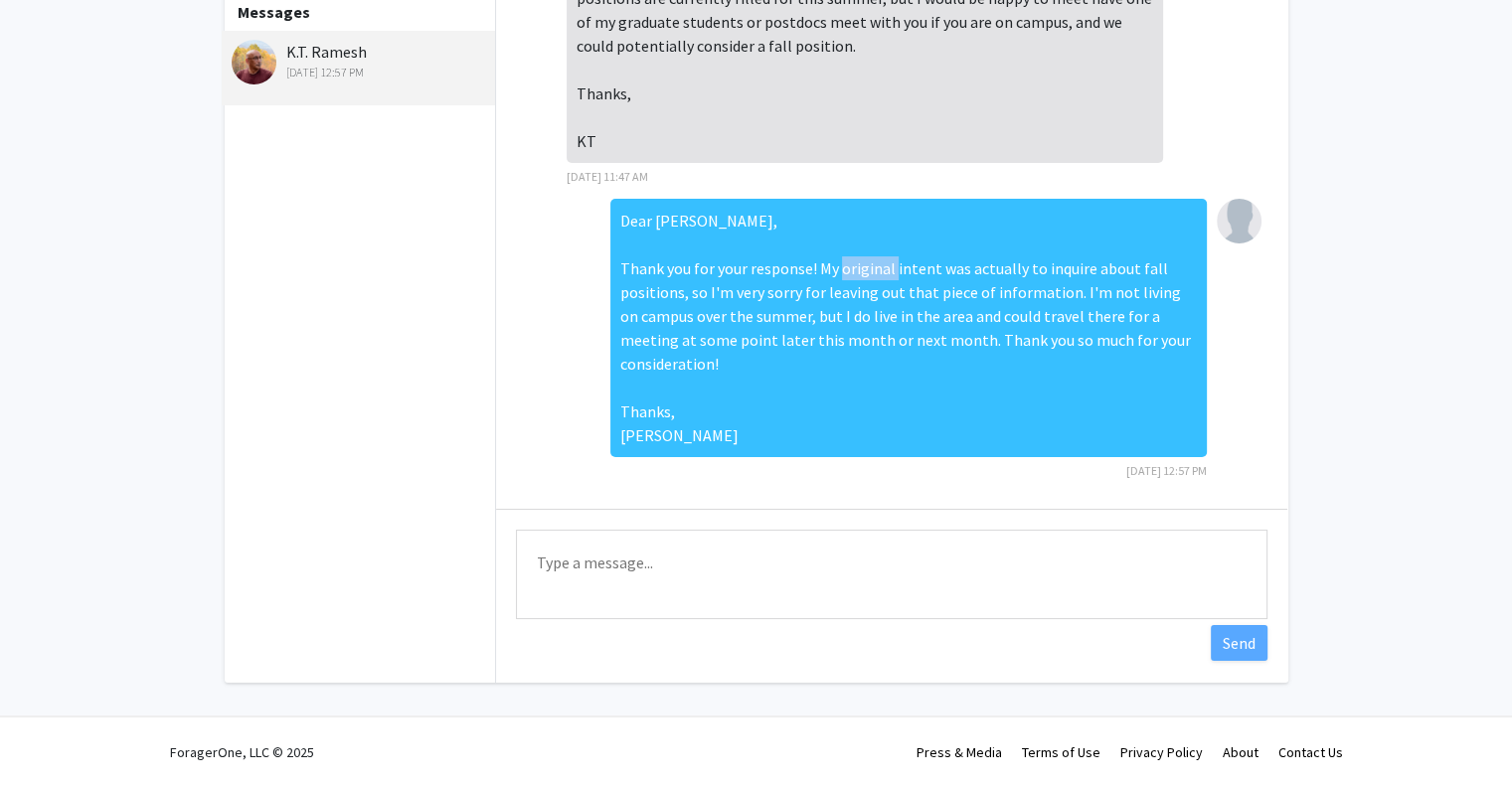 click on "Dear [PERSON_NAME],
Thank you for your response! My original intent was actually to inquire about fall positions, so I'm very sorry for leaving out that piece of information. I'm not living on campus over the summer, but I do live in the area and could travel there for a meeting at some point later this month or next month. Thank you so much for your consideration!
Thanks,
[PERSON_NAME]" at bounding box center (909, 328) 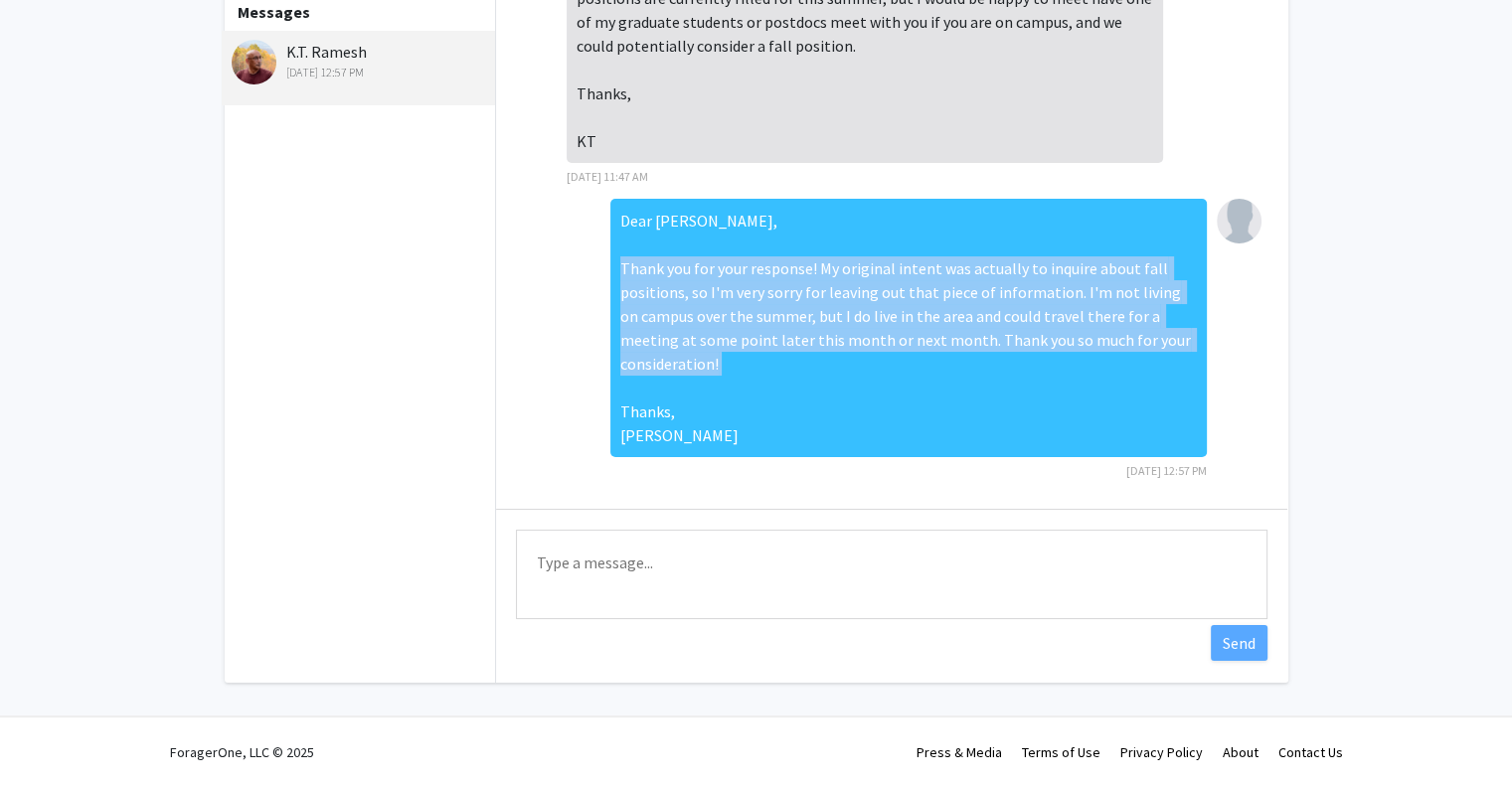 click on "Dear [PERSON_NAME],
Thank you for your response! My original intent was actually to inquire about fall positions, so I'm very sorry for leaving out that piece of information. I'm not living on campus over the summer, but I do live in the area and could travel there for a meeting at some point later this month or next month. Thank you so much for your consideration!
Thanks,
[PERSON_NAME]" at bounding box center [909, 328] 